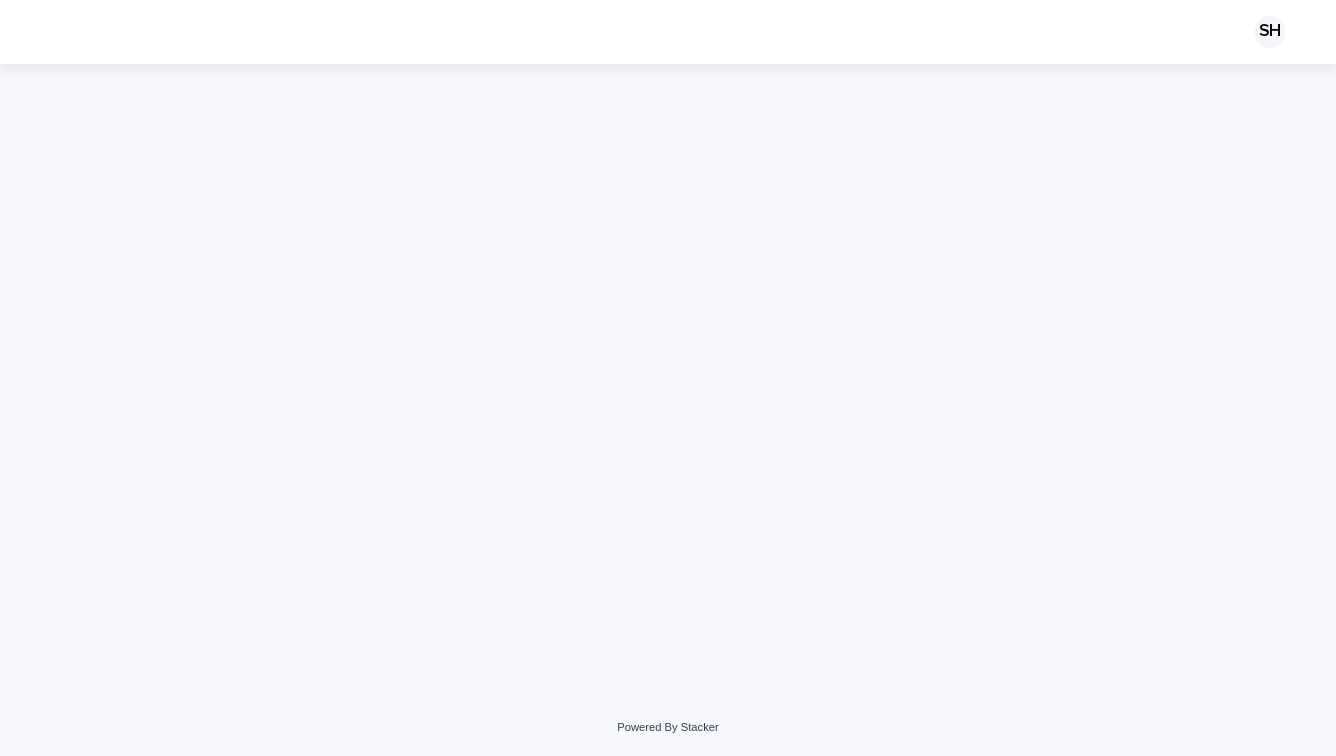 scroll, scrollTop: 0, scrollLeft: 0, axis: both 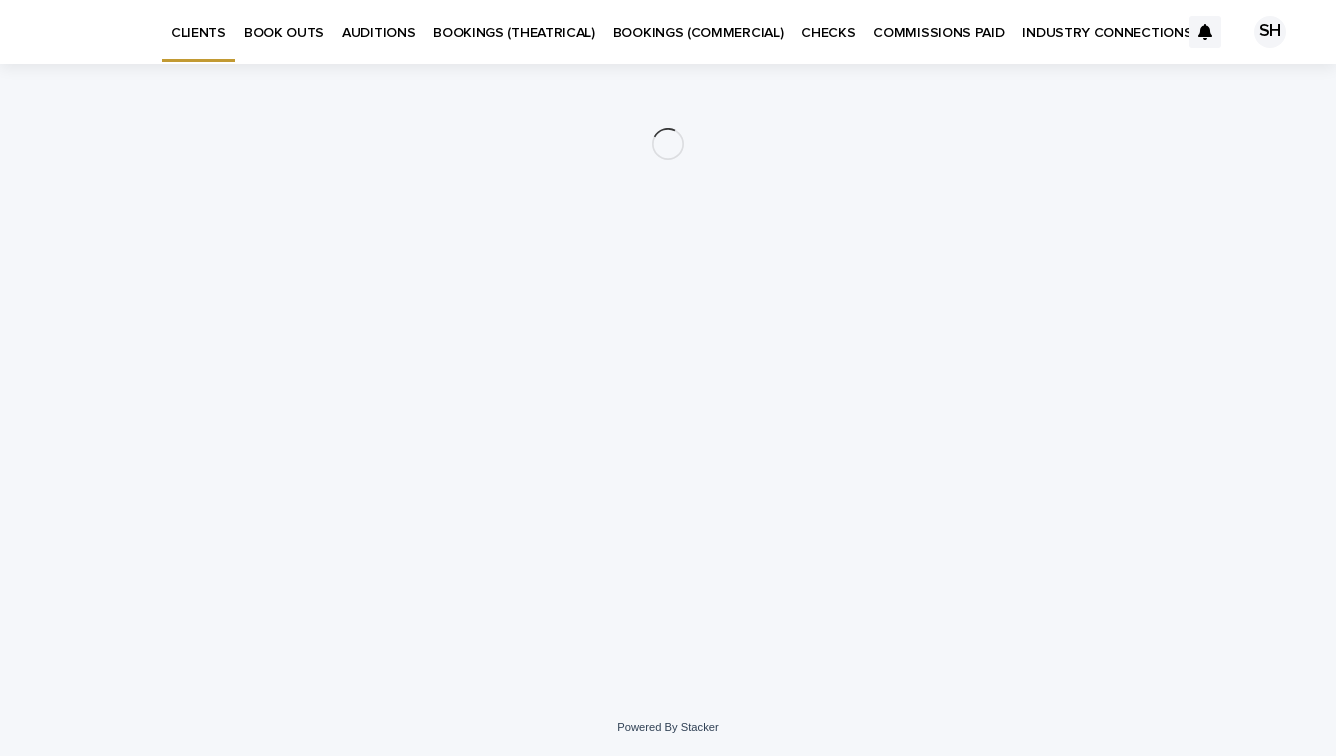 click on "BOOK OUTS" at bounding box center [284, 21] 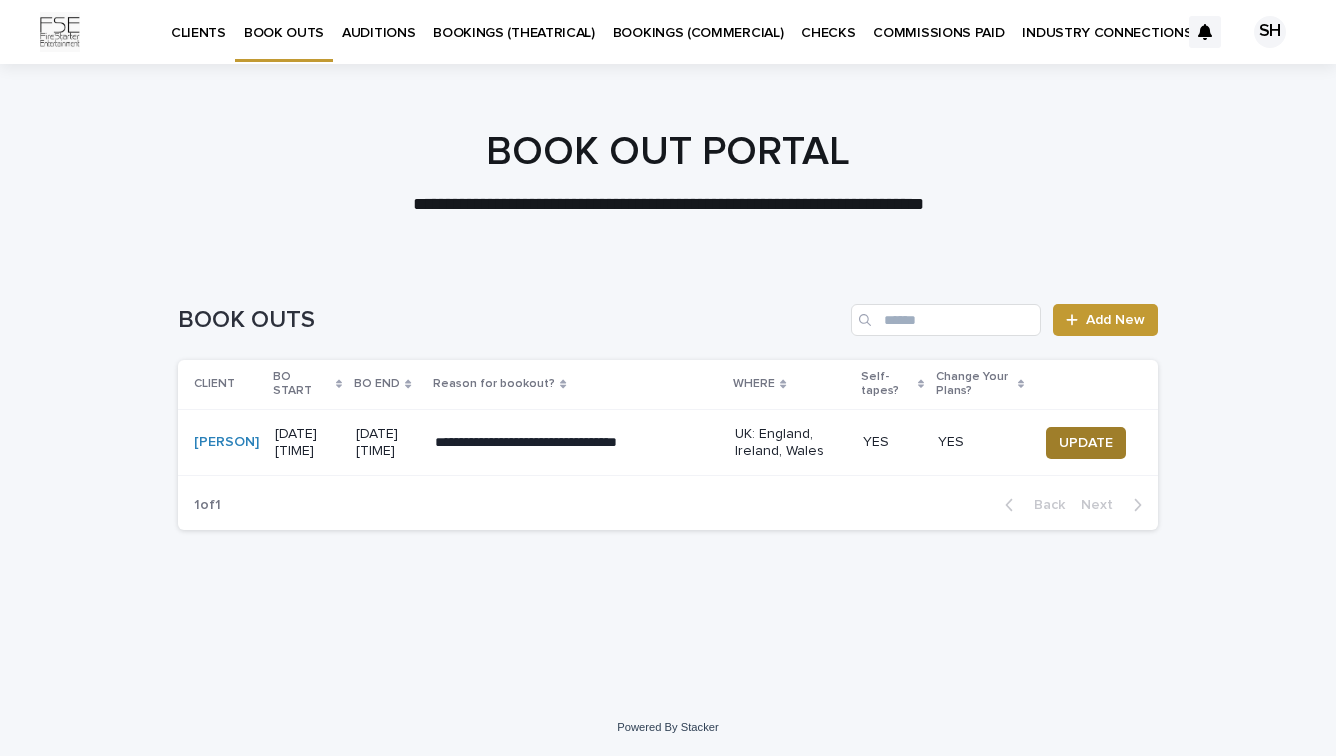 click on "UPDATE" at bounding box center [1086, 443] 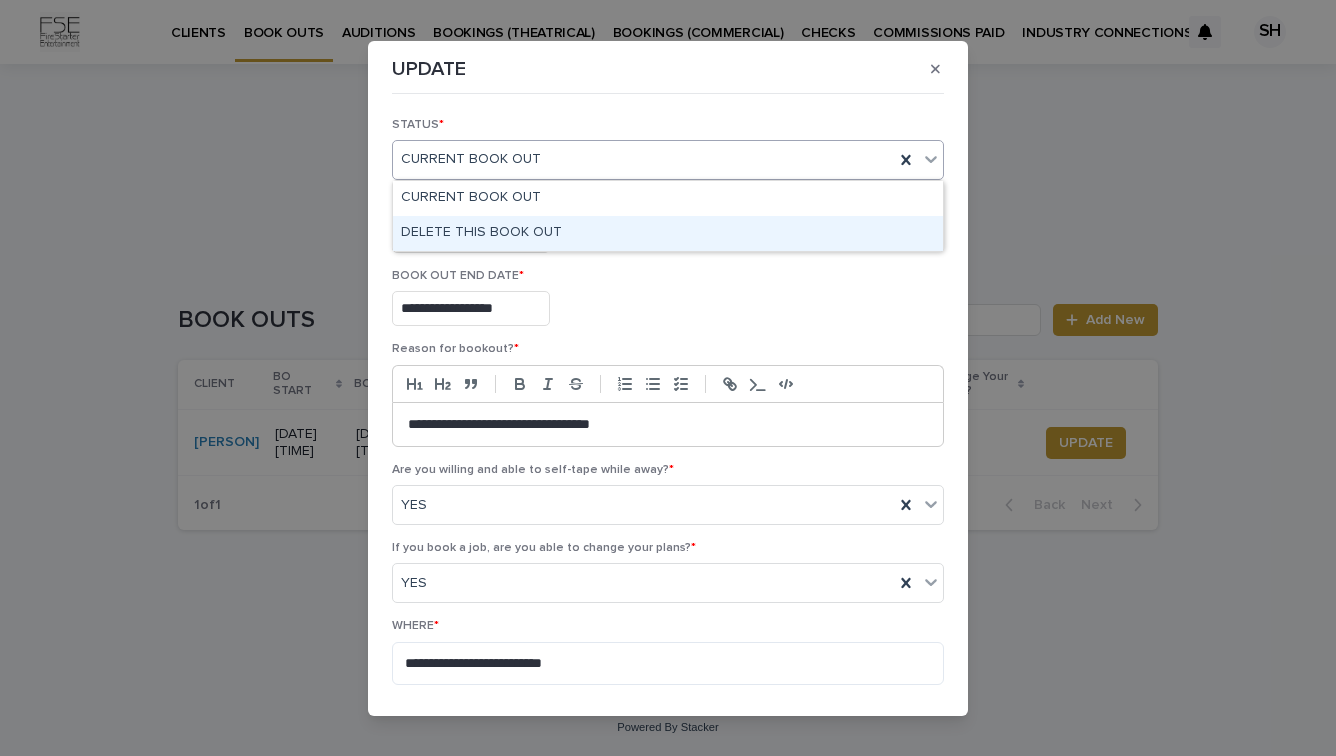 click on "DELETE THIS BOOK OUT" at bounding box center [668, 233] 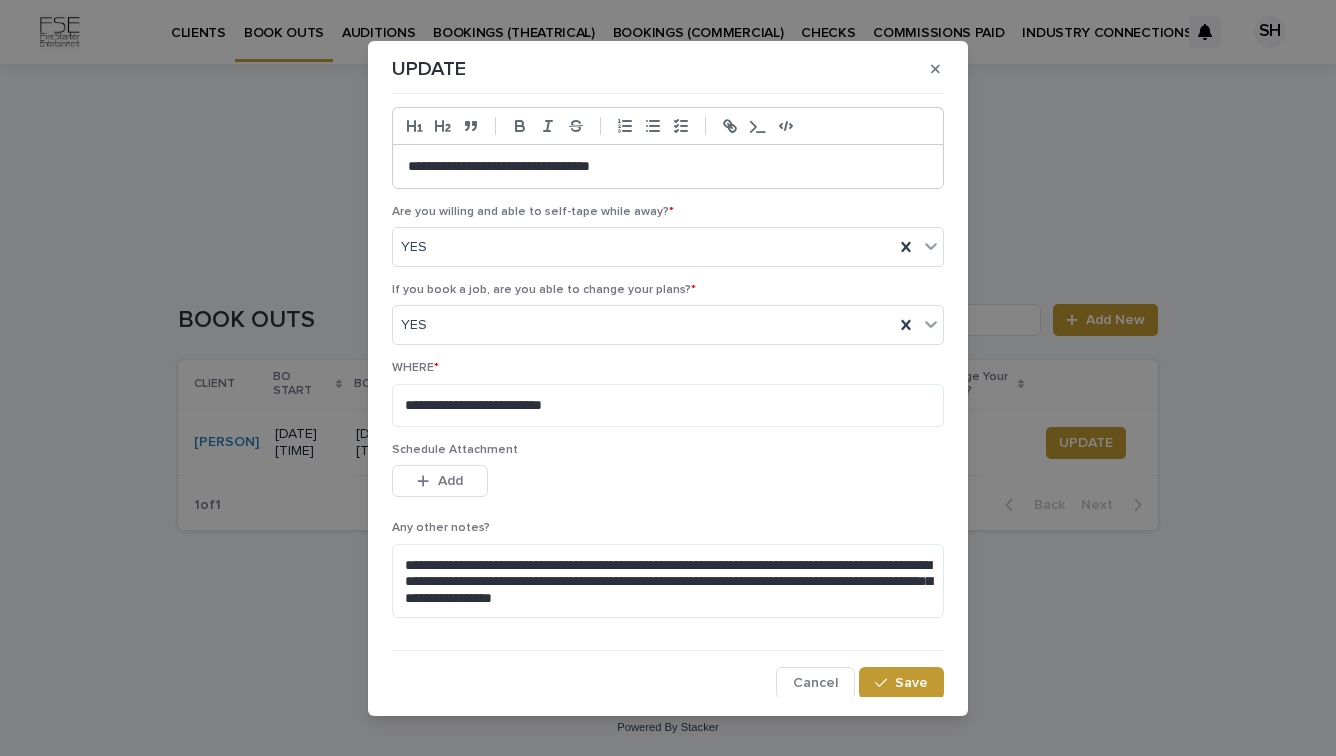 scroll, scrollTop: 257, scrollLeft: 0, axis: vertical 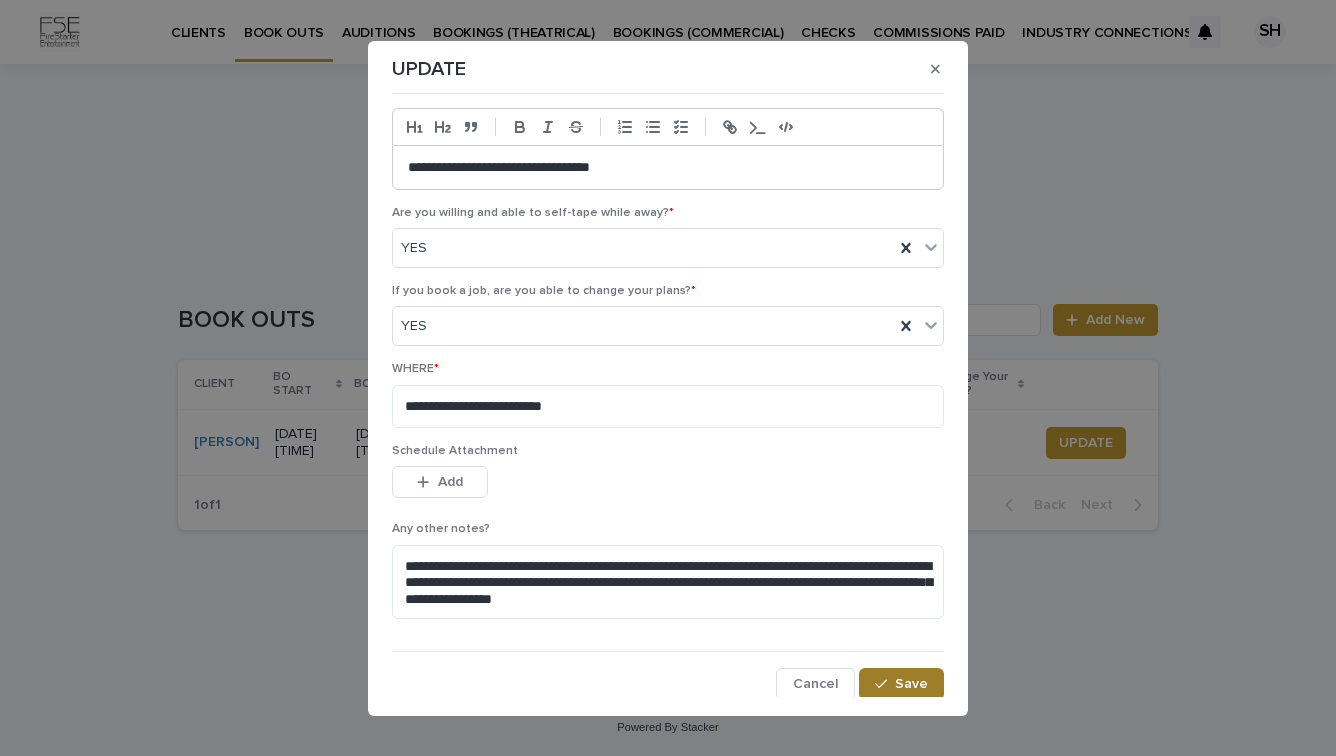 click on "Save" at bounding box center [901, 684] 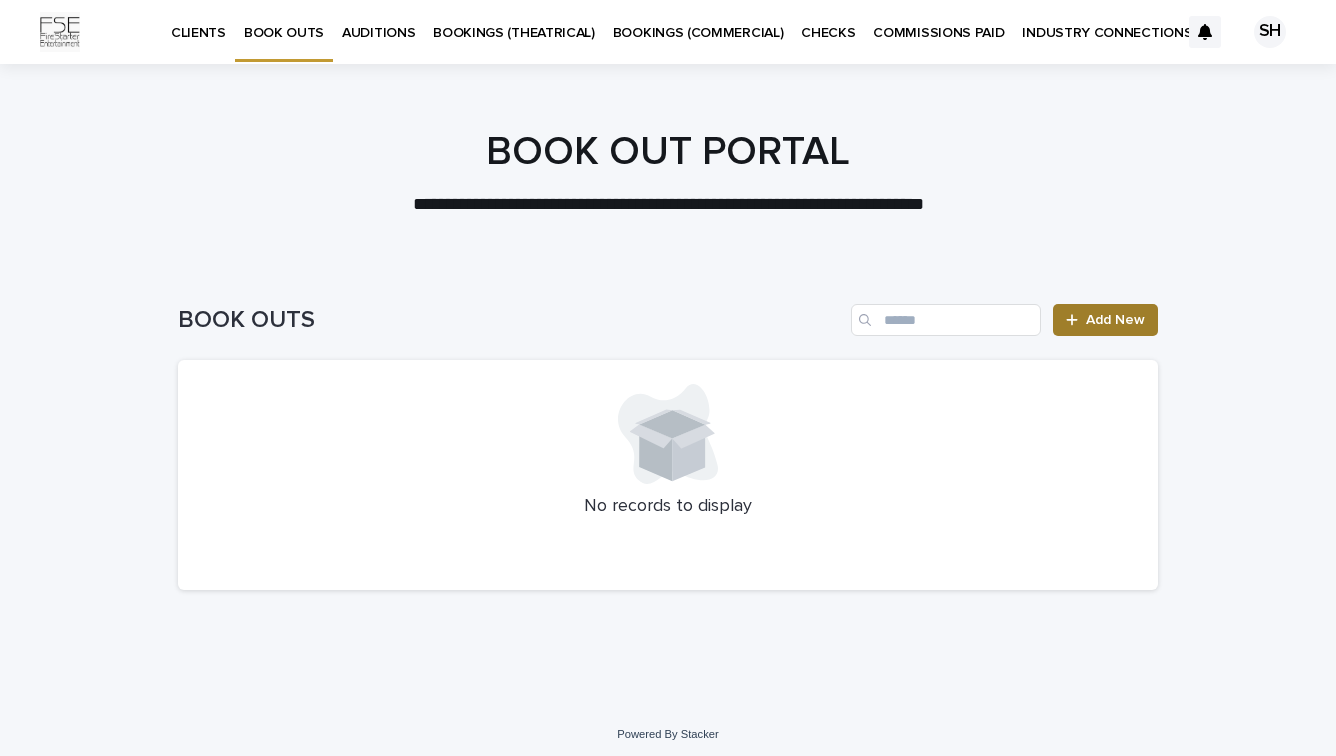 click on "Add New" at bounding box center [1115, 320] 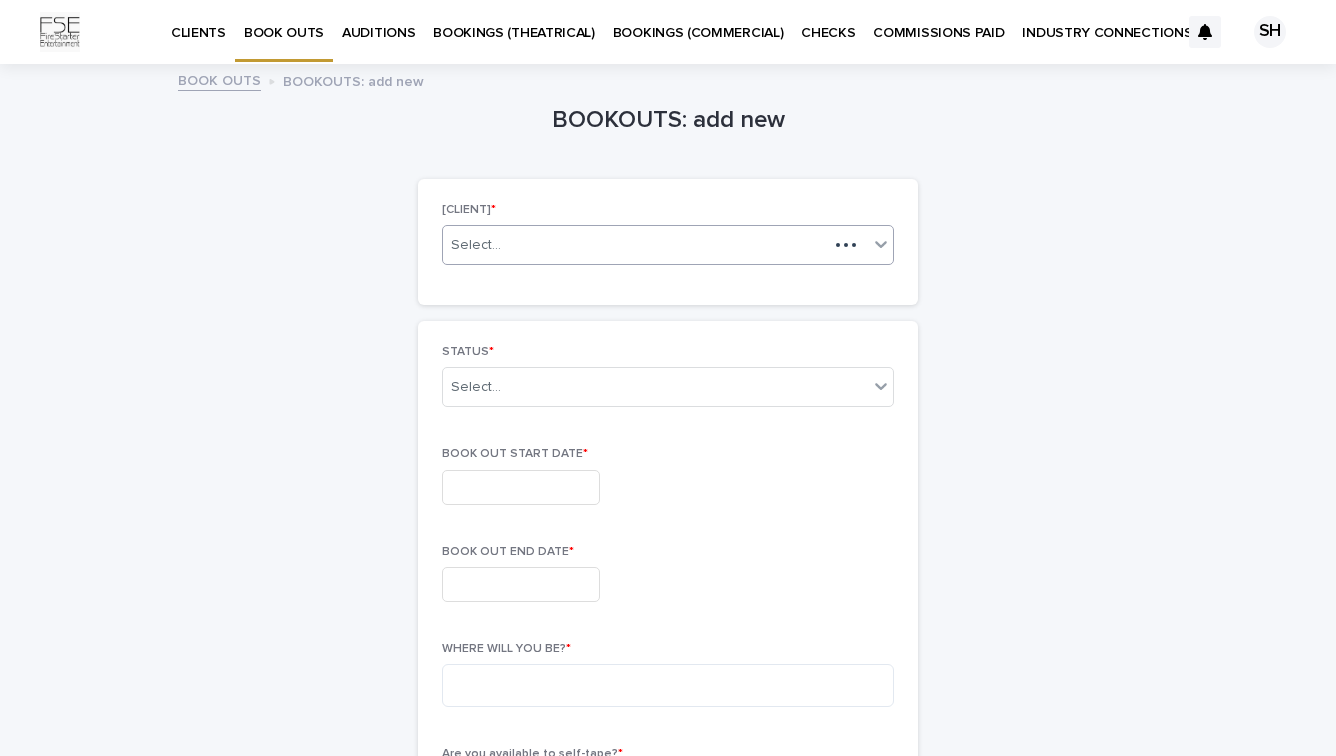 click on "Select..." at bounding box center [668, 245] 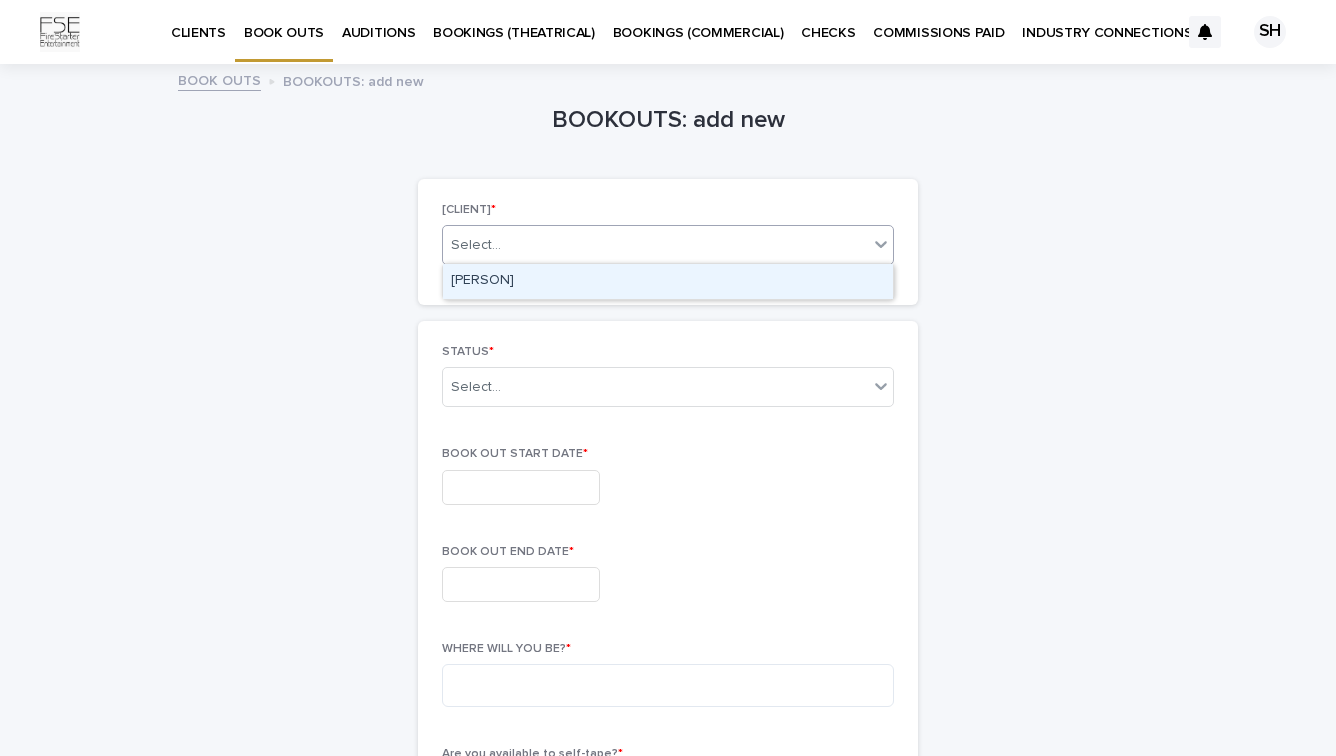 click on "[PERSON]" at bounding box center [668, 281] 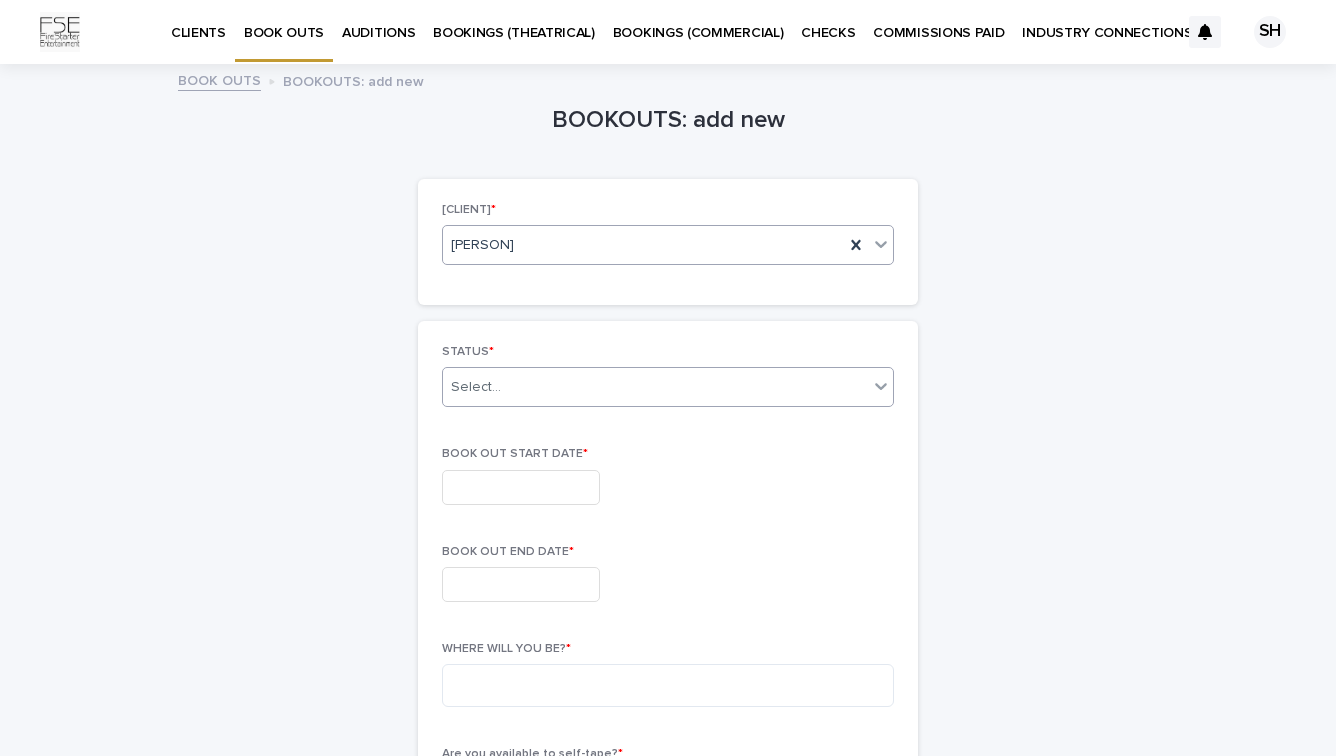 click on "Select..." at bounding box center (655, 387) 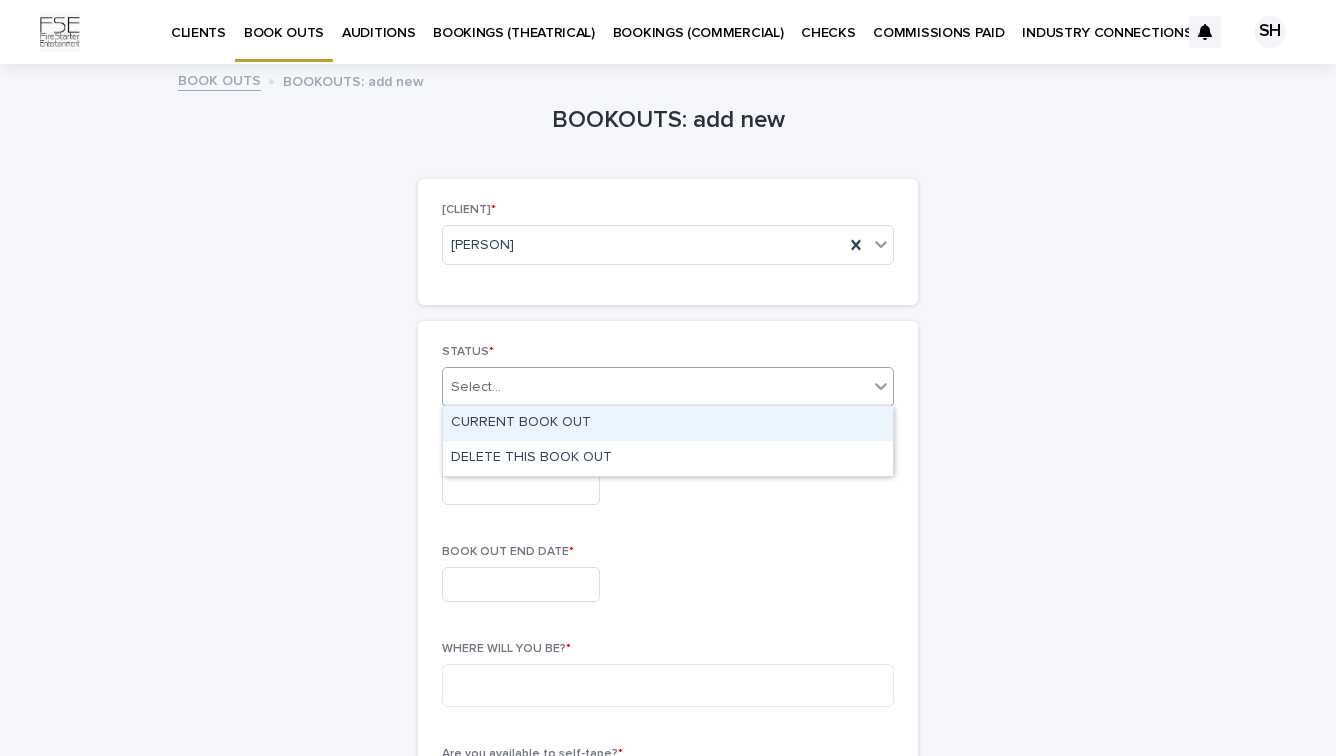 click on "CURRENT BOOK OUT" at bounding box center [668, 423] 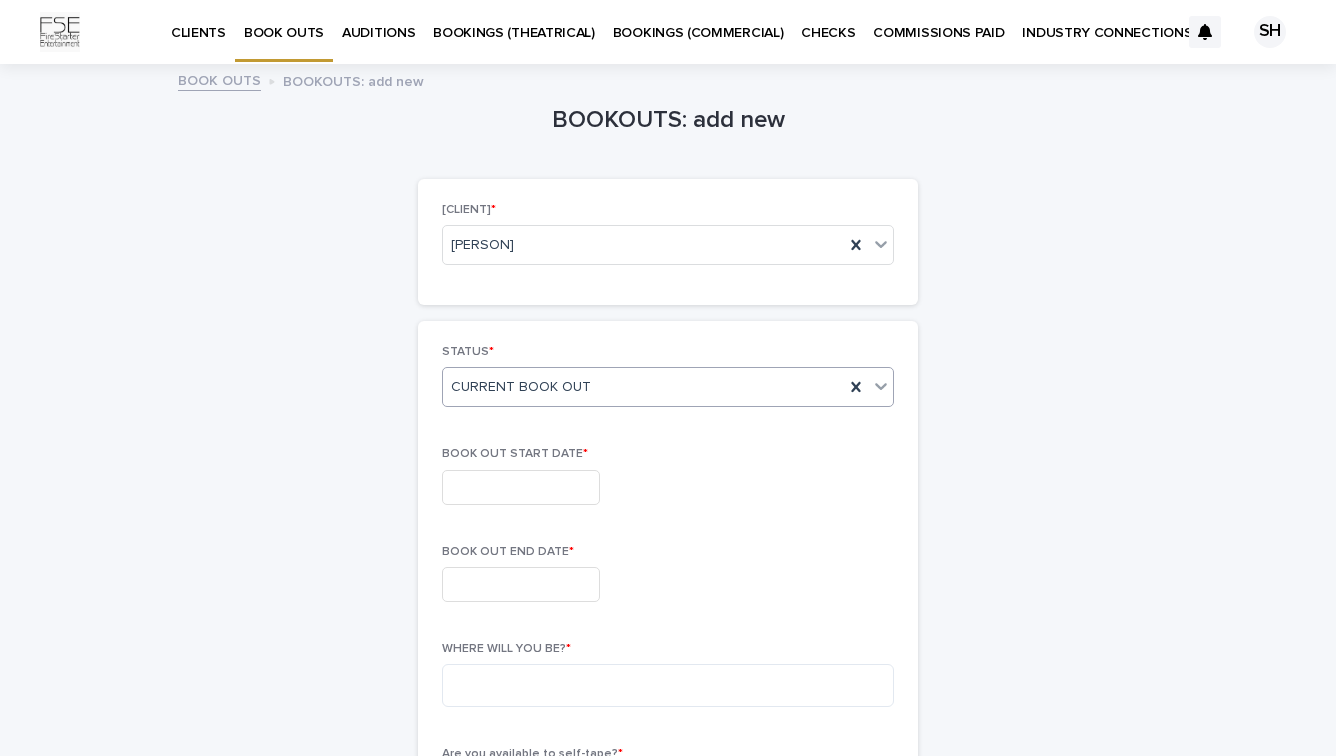 click at bounding box center (521, 487) 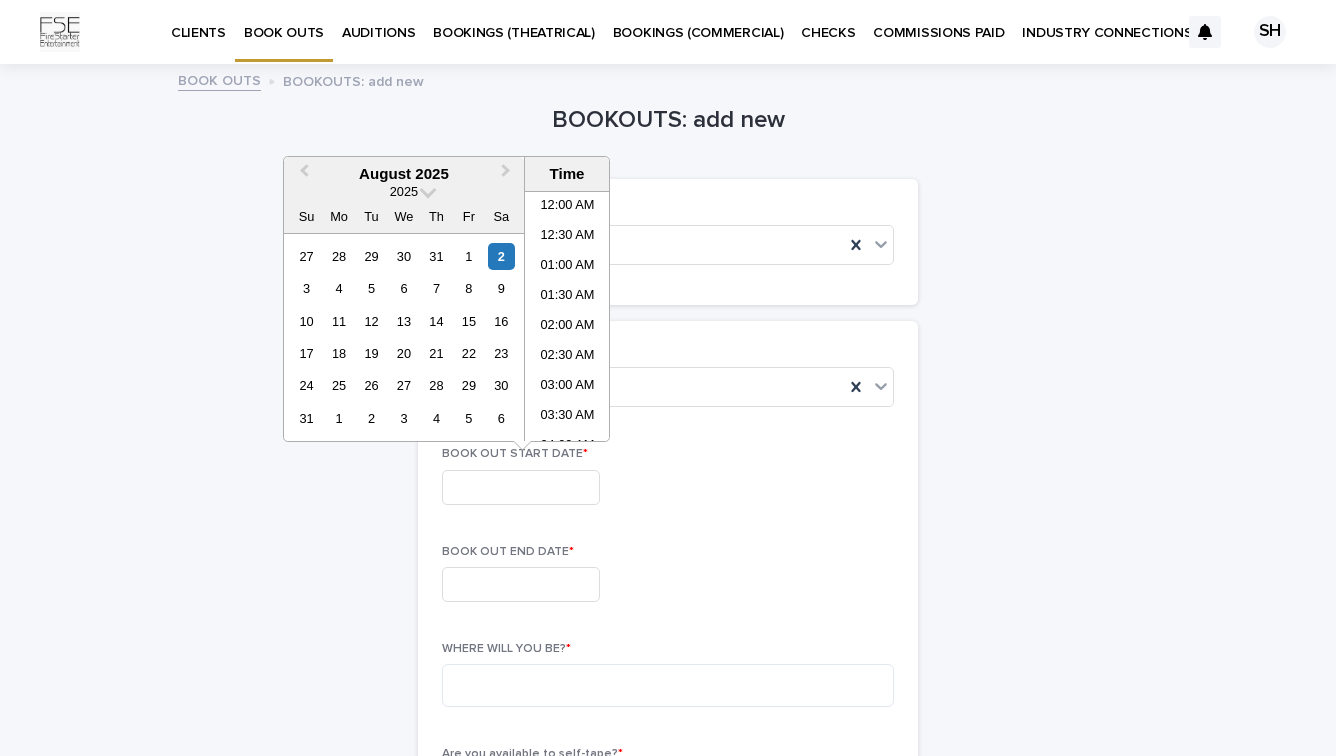 scroll, scrollTop: 580, scrollLeft: 0, axis: vertical 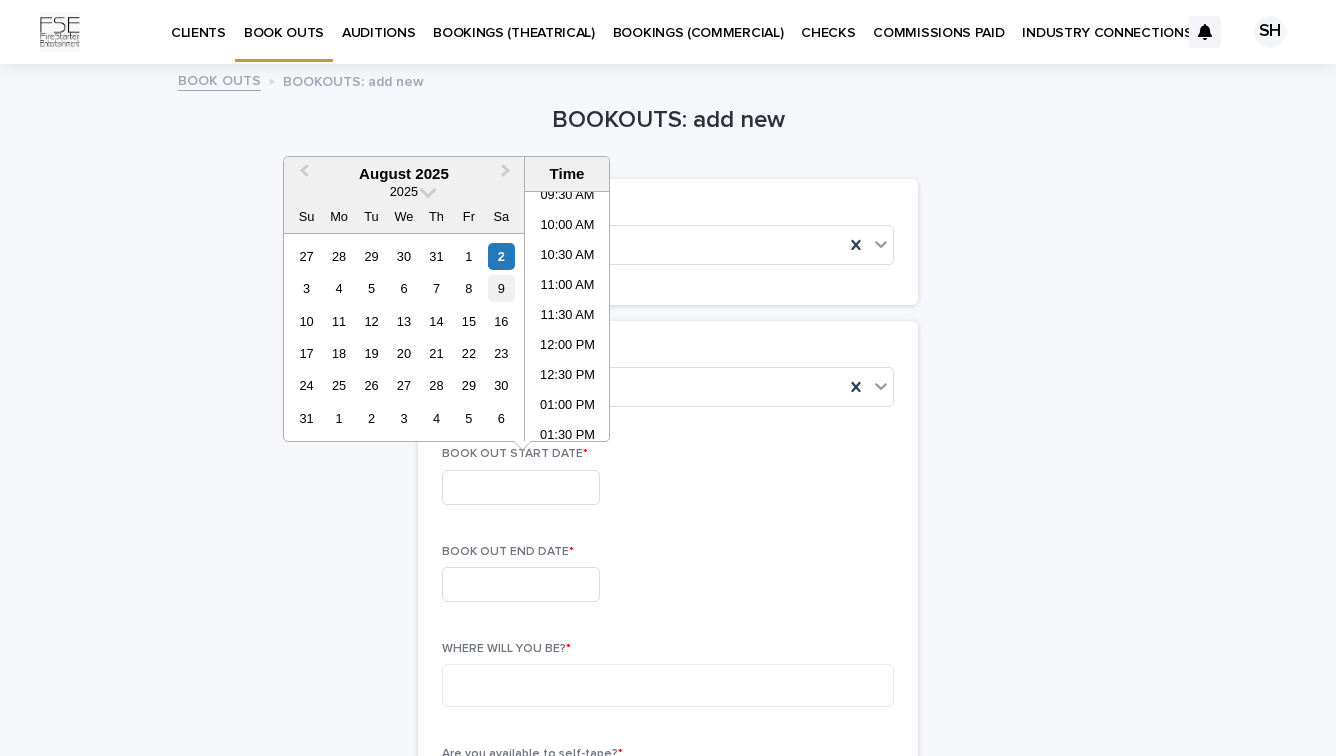 click on "9" at bounding box center (501, 288) 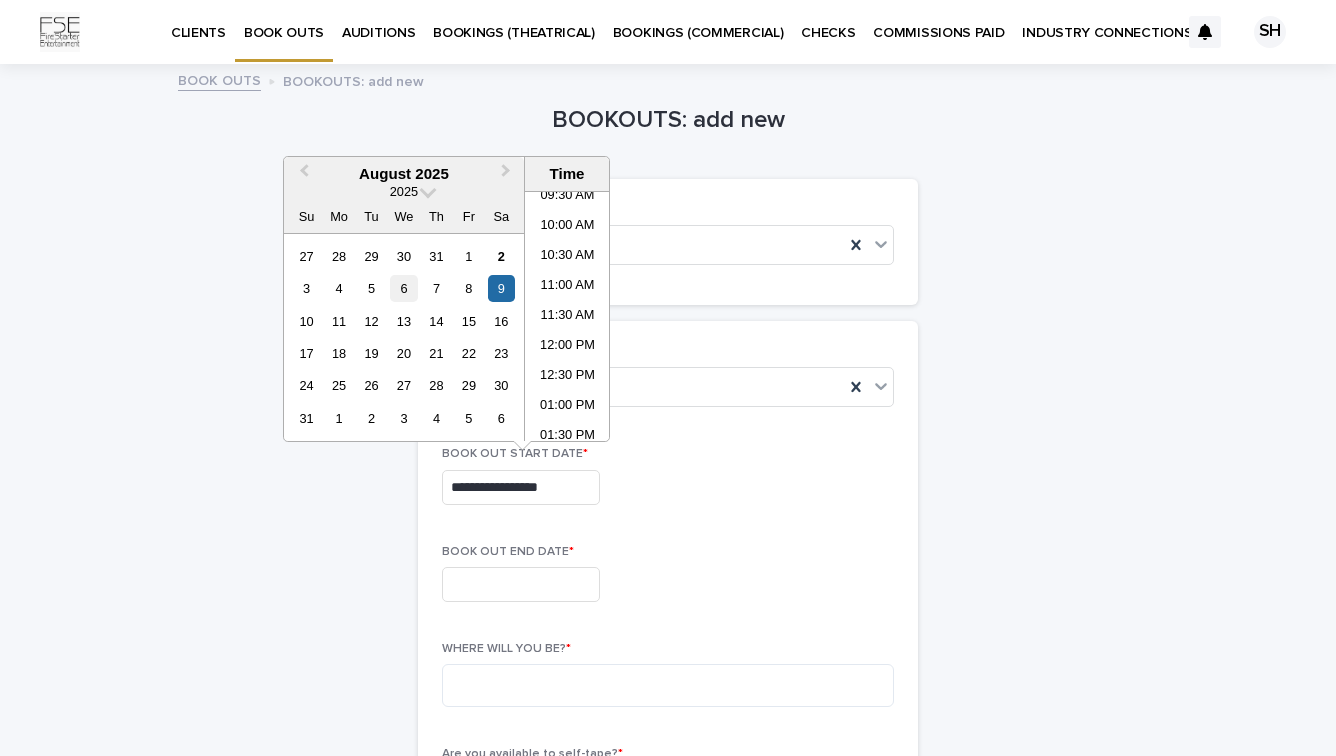 click on "6" at bounding box center [403, 288] 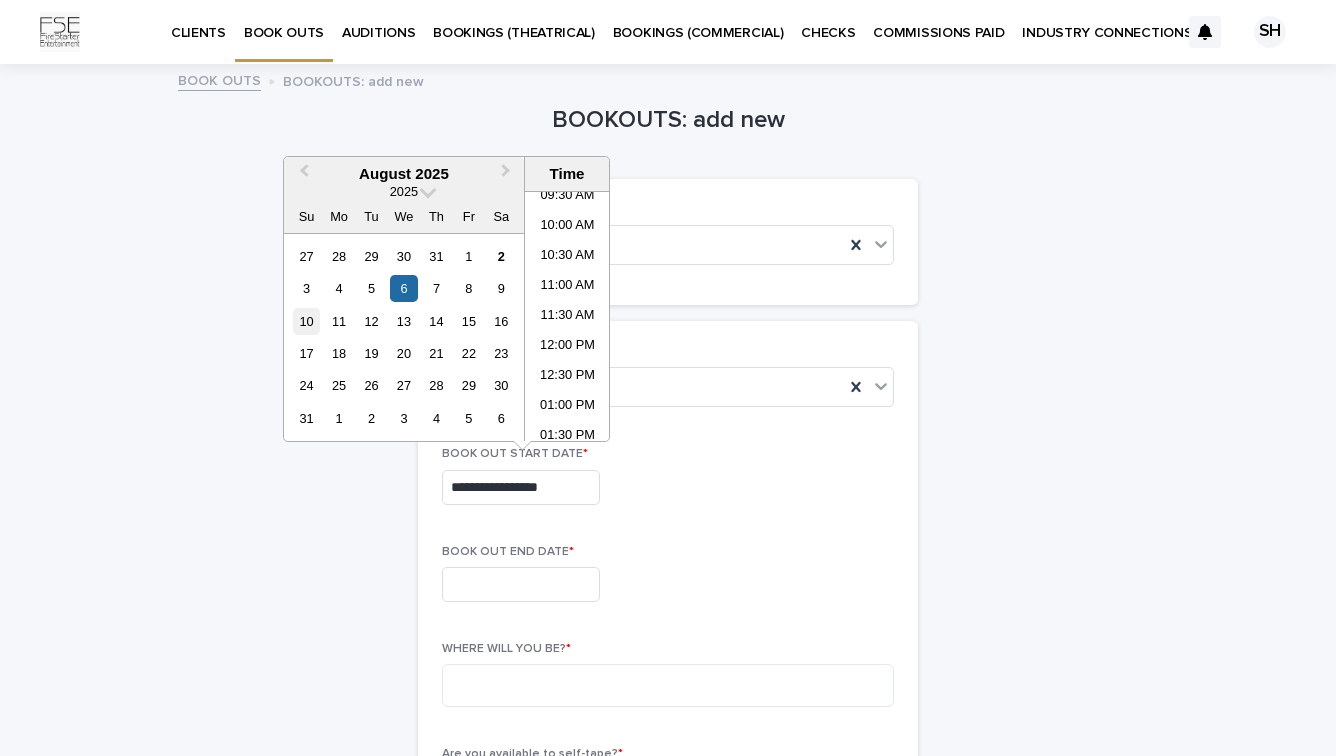 click on "10" at bounding box center [306, 321] 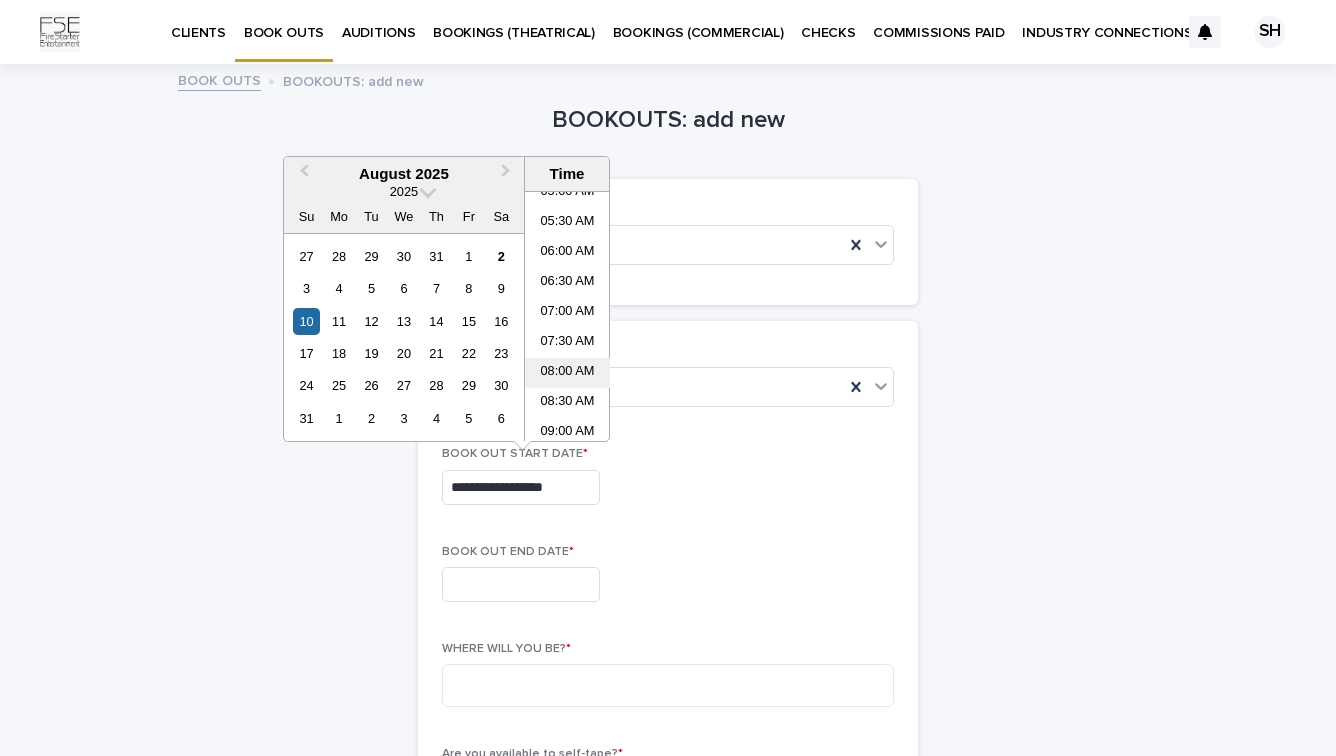 scroll, scrollTop: 341, scrollLeft: 0, axis: vertical 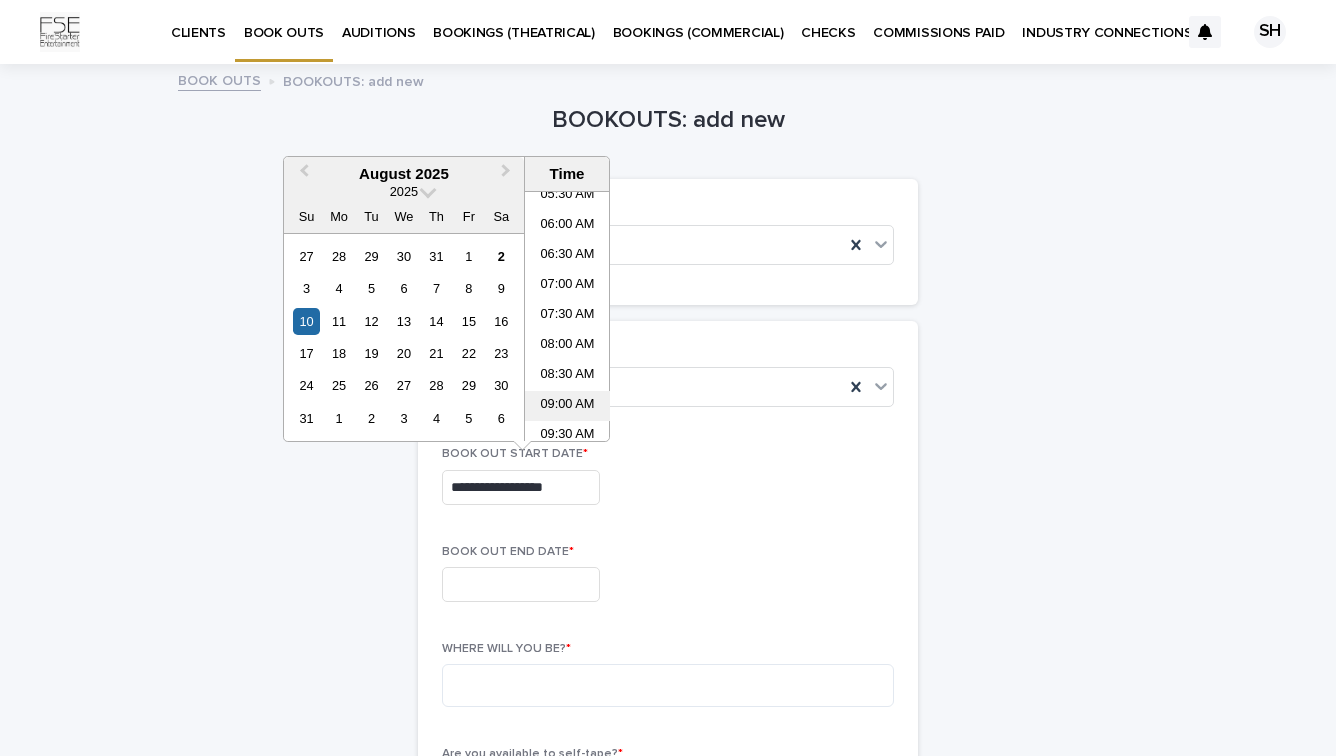 click on "09:00 AM" at bounding box center (567, 406) 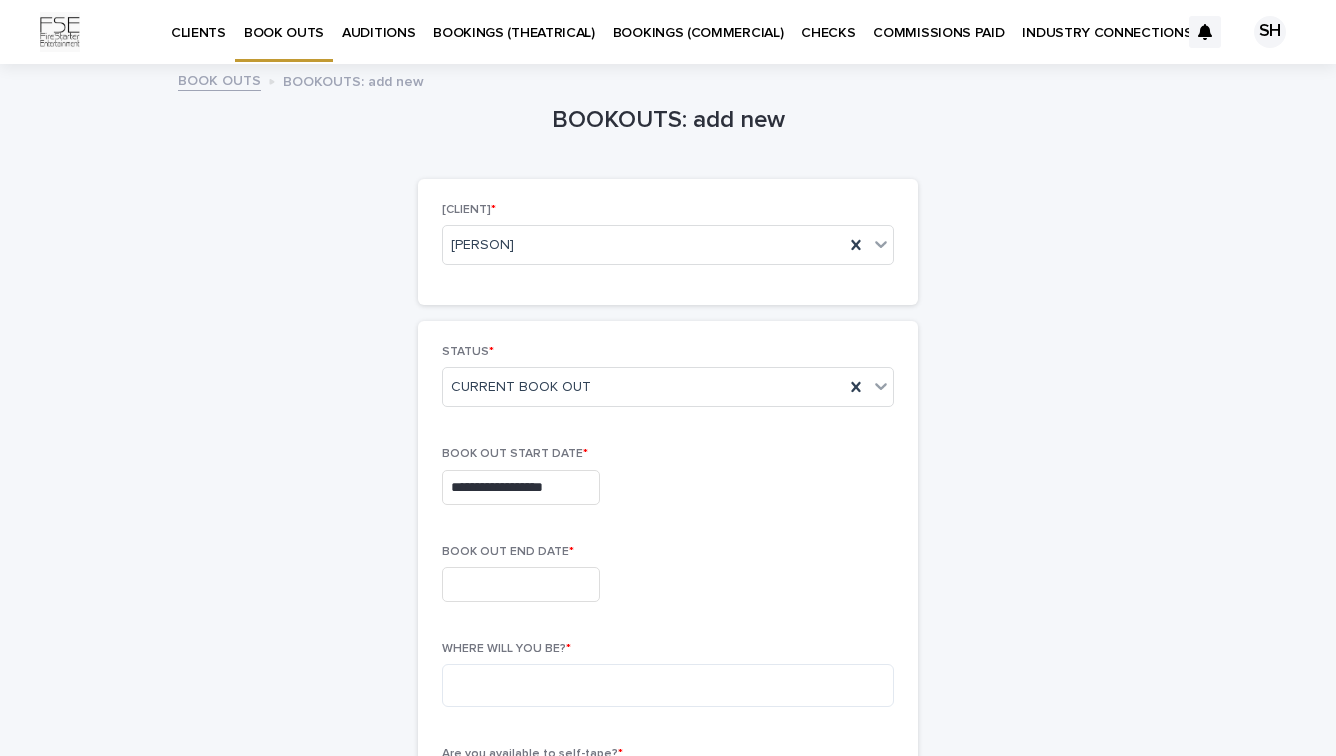 click on "**********" at bounding box center (521, 487) 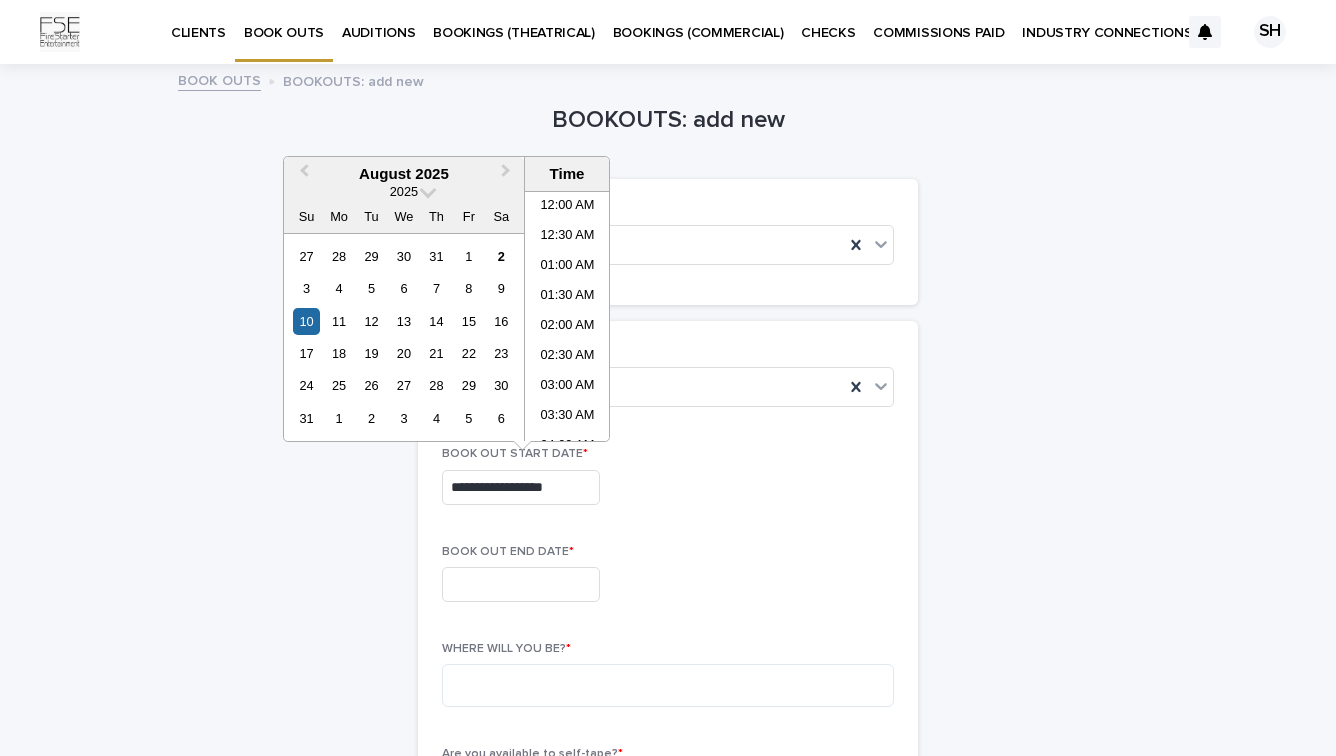 scroll, scrollTop: 430, scrollLeft: 0, axis: vertical 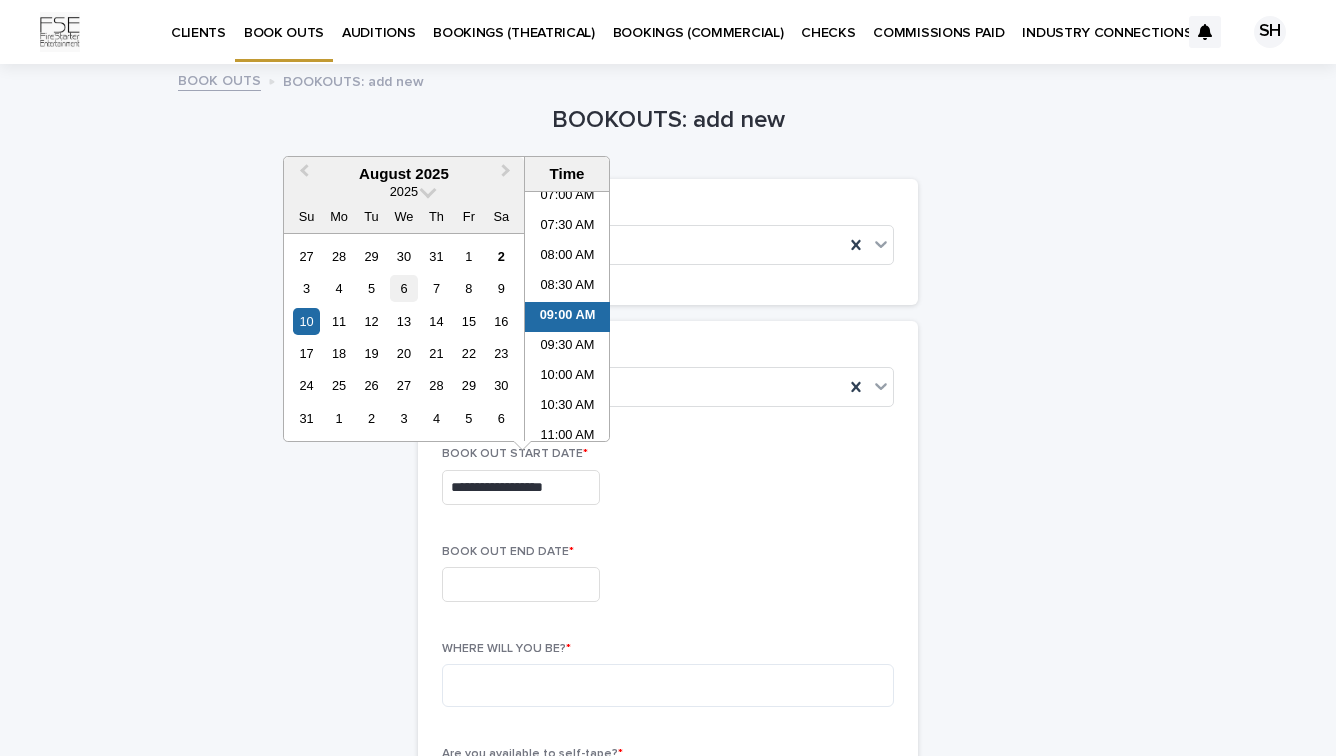 click on "6" at bounding box center [403, 288] 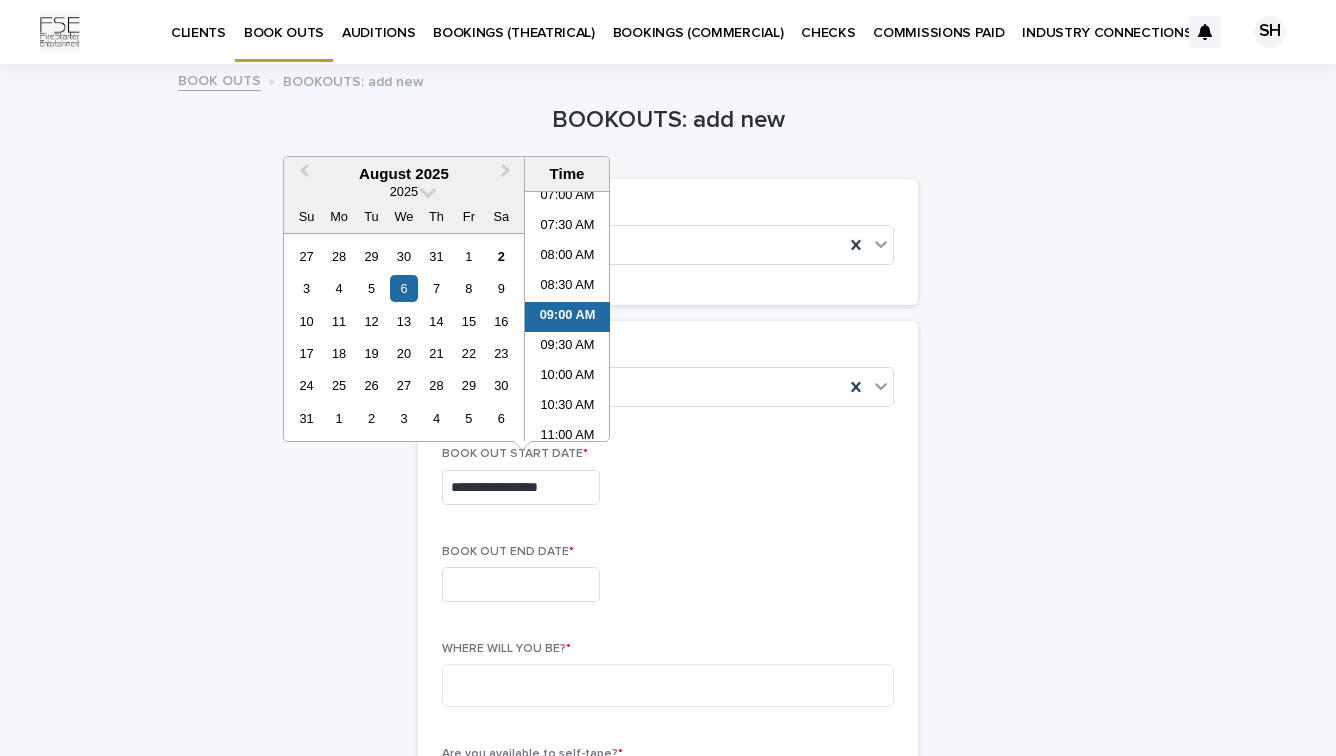 click on "09:00 AM" at bounding box center (567, 317) 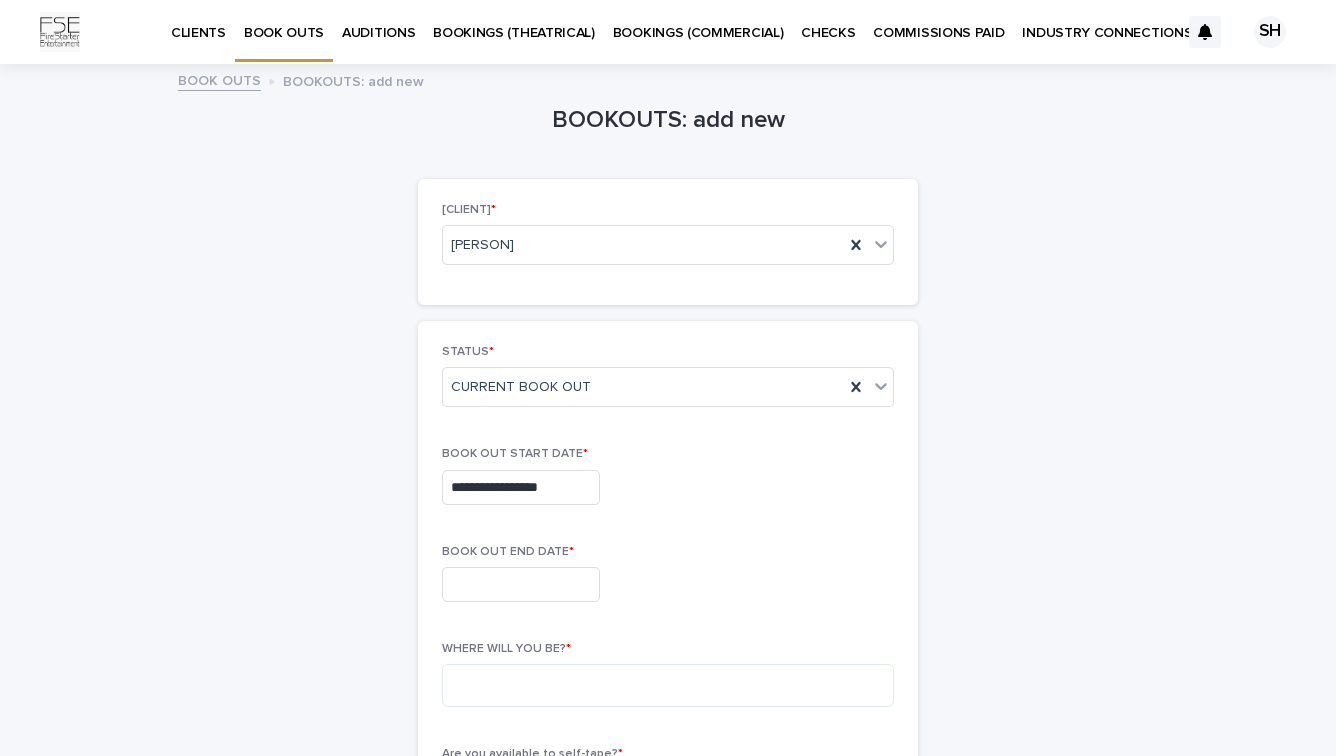 click on "BOOK OUT END DATE *" at bounding box center (668, 581) 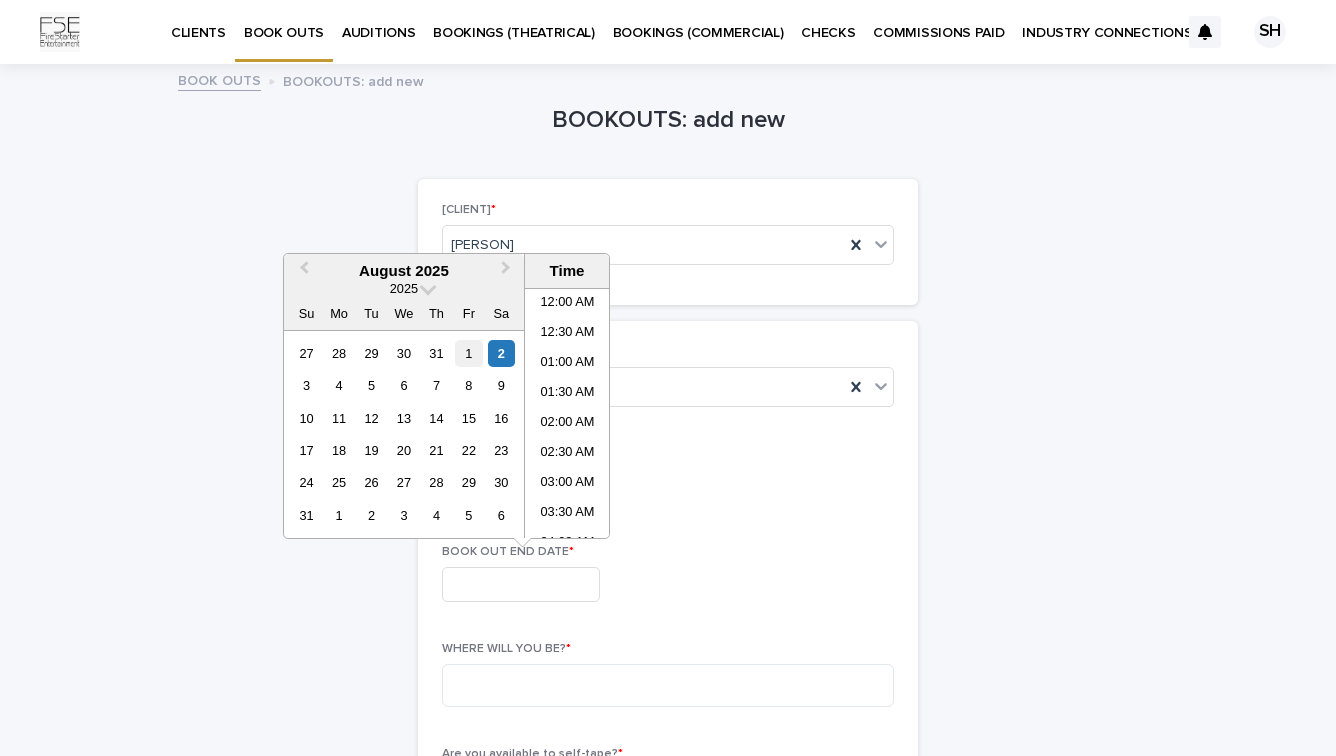 scroll, scrollTop: 580, scrollLeft: 0, axis: vertical 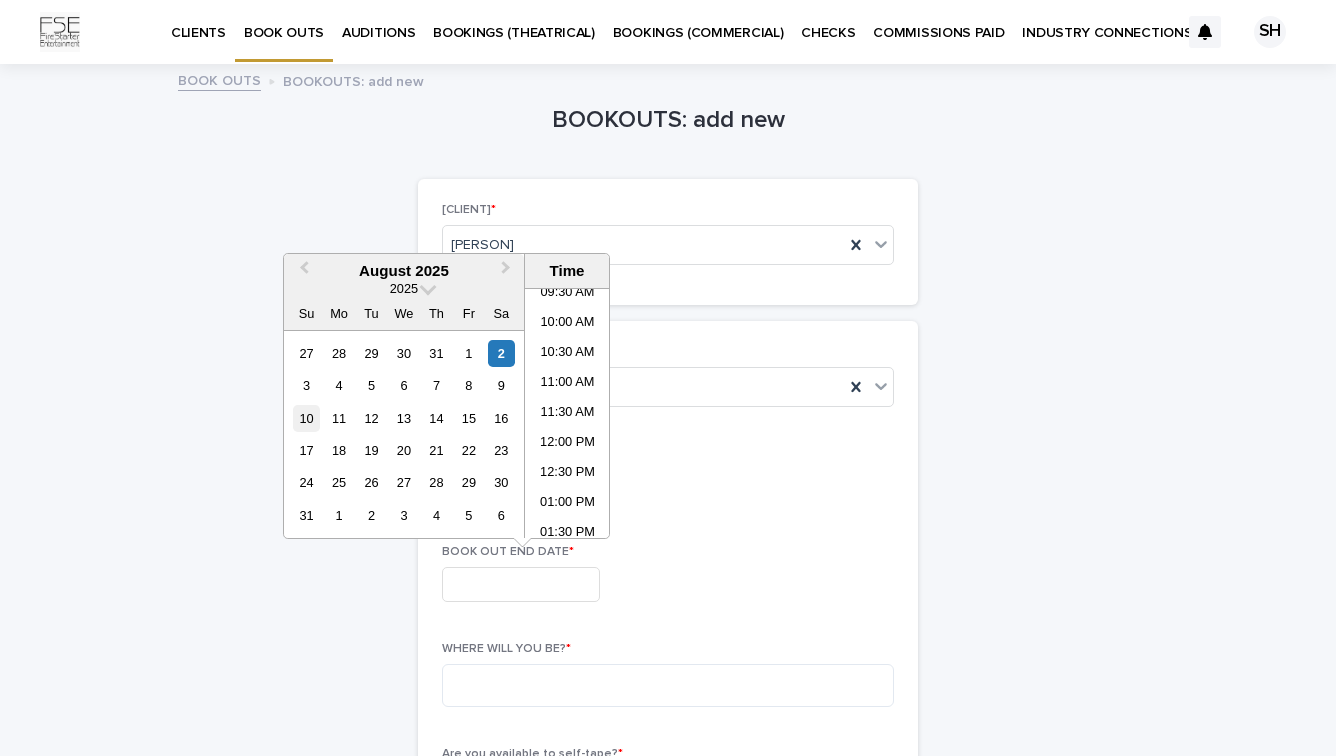 click on "10" at bounding box center [306, 418] 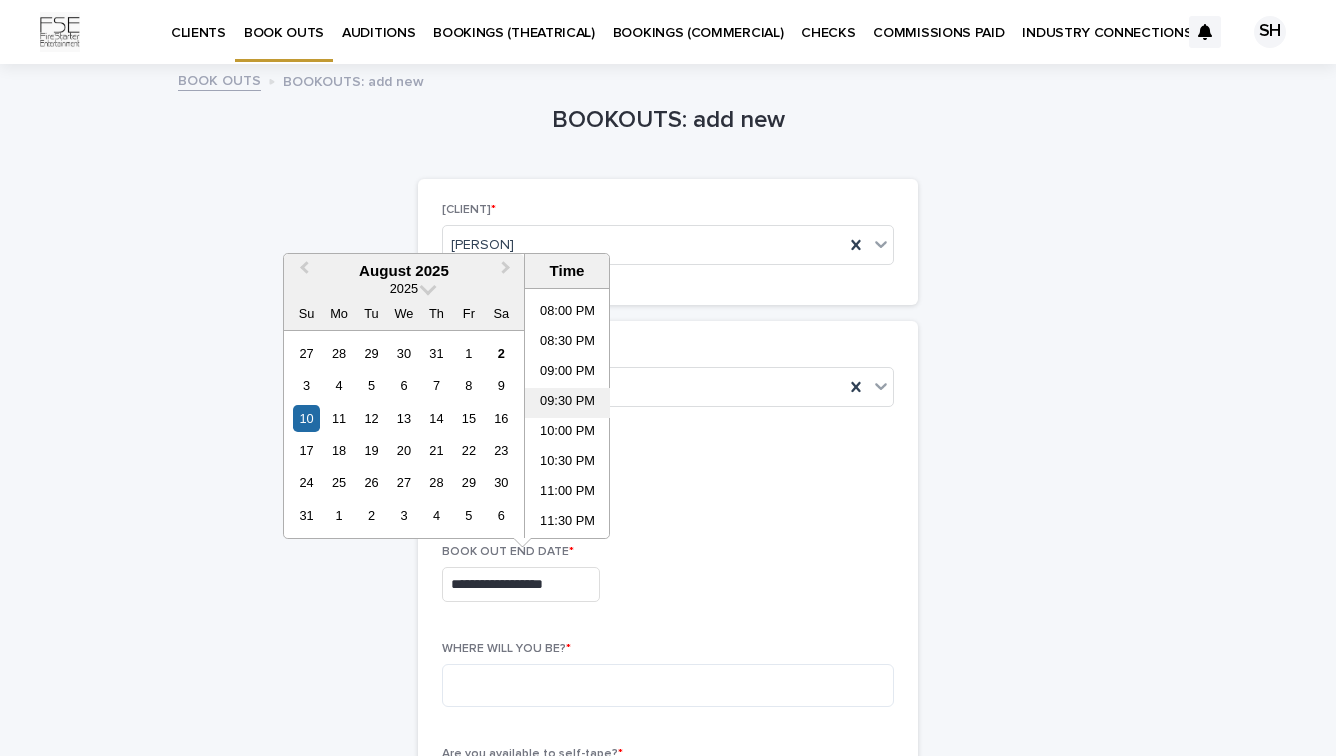scroll, scrollTop: 1191, scrollLeft: 0, axis: vertical 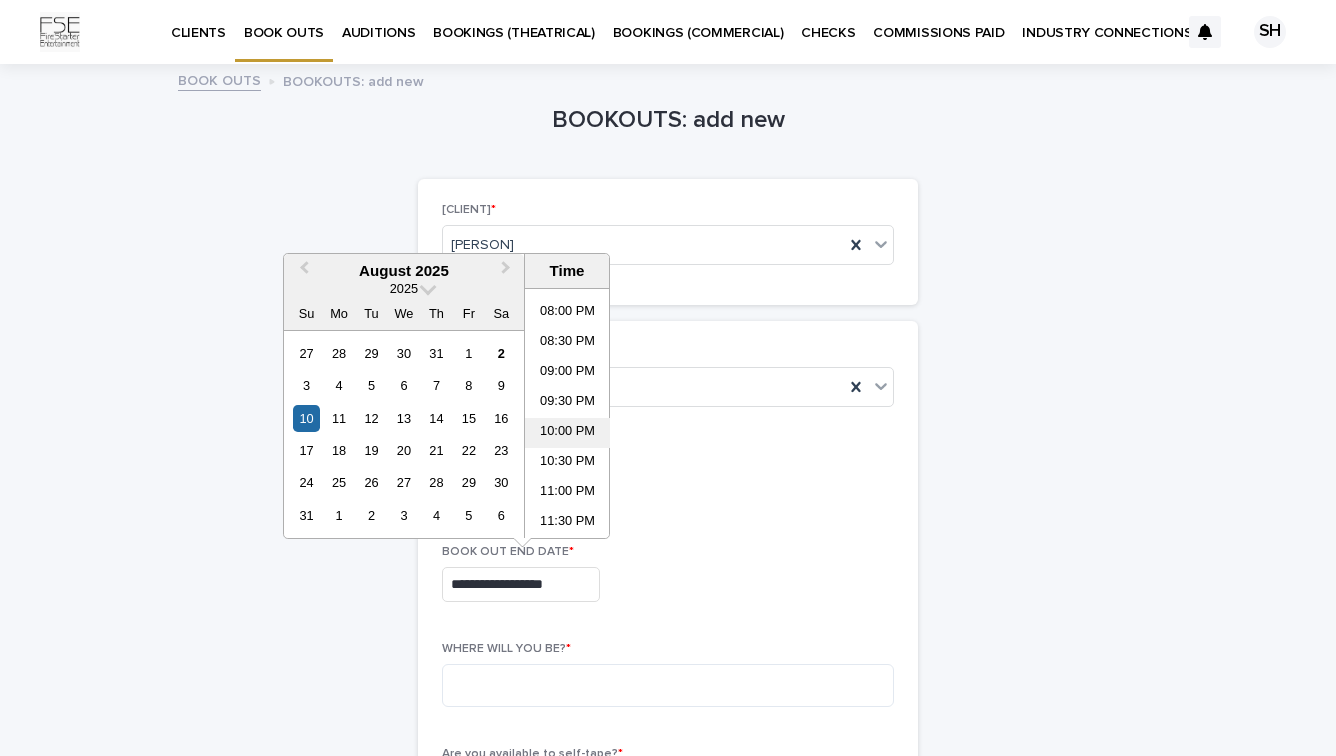 click on "10:00 PM" at bounding box center (567, 433) 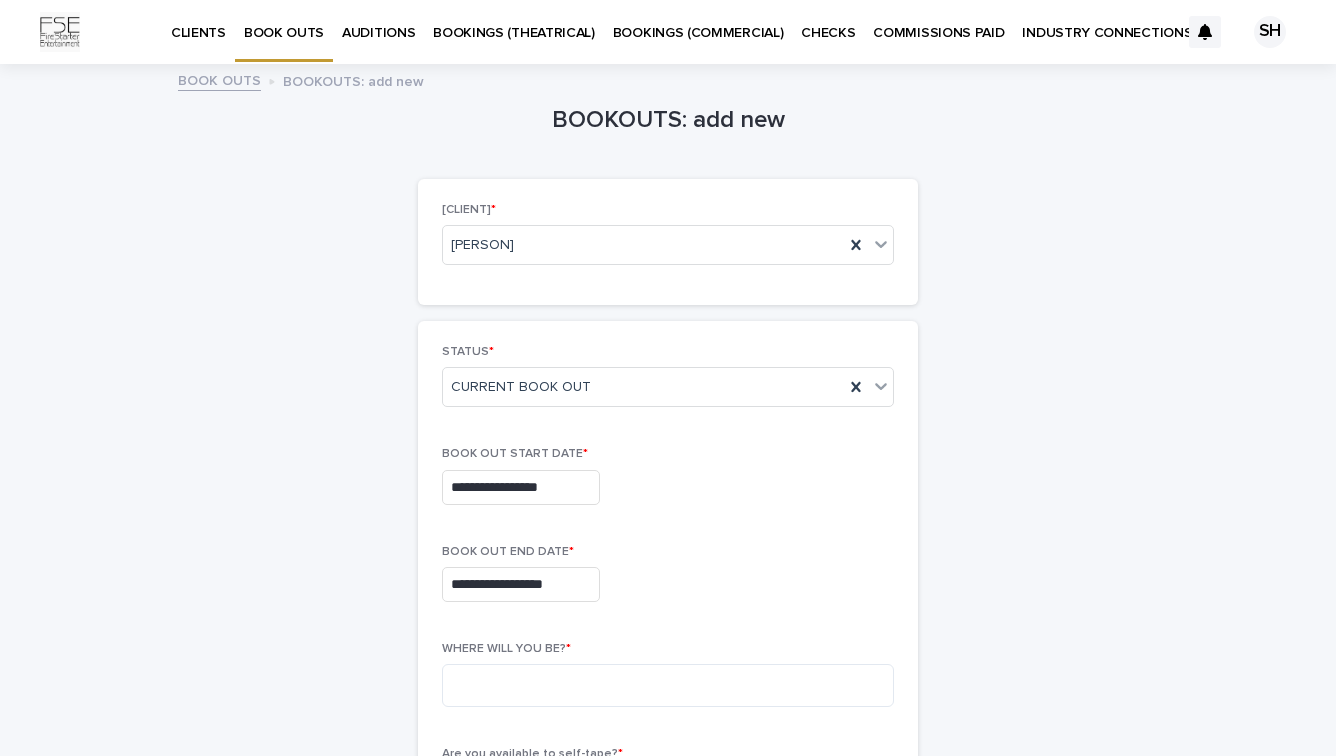 type on "**********" 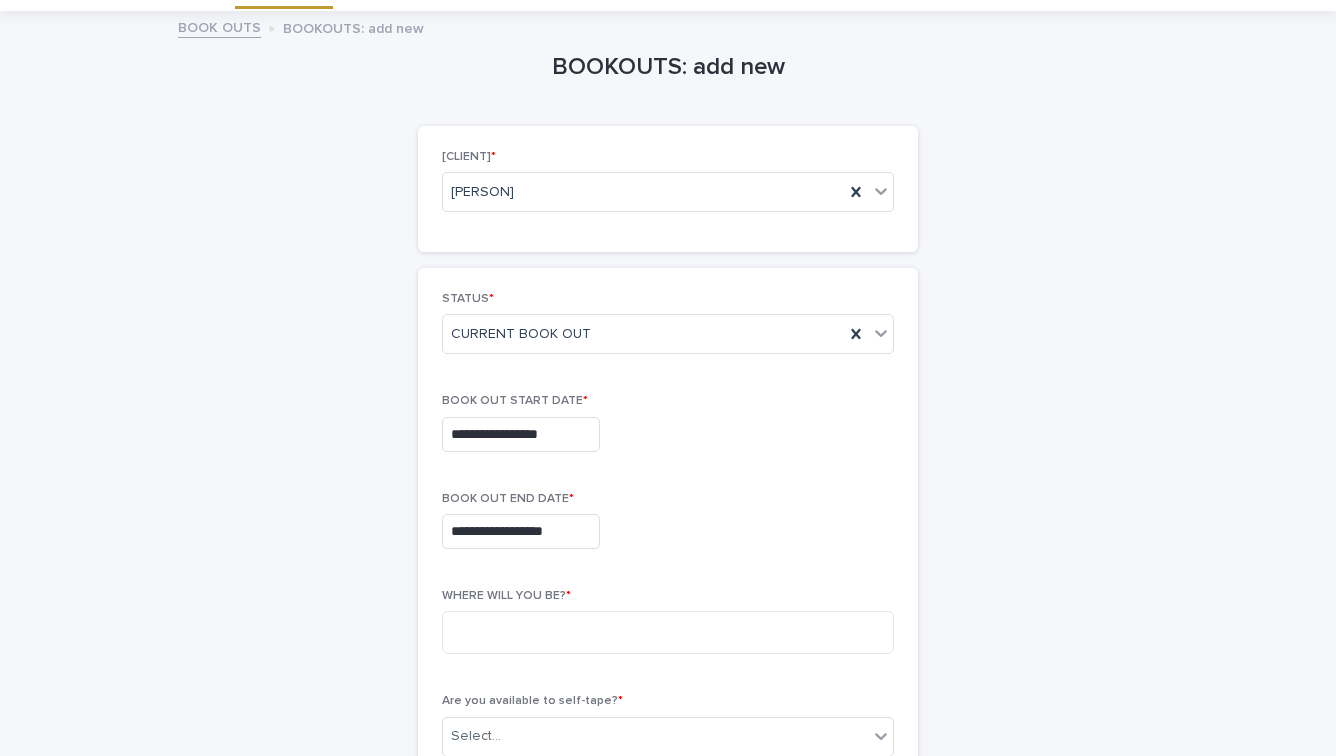 scroll, scrollTop: 160, scrollLeft: 0, axis: vertical 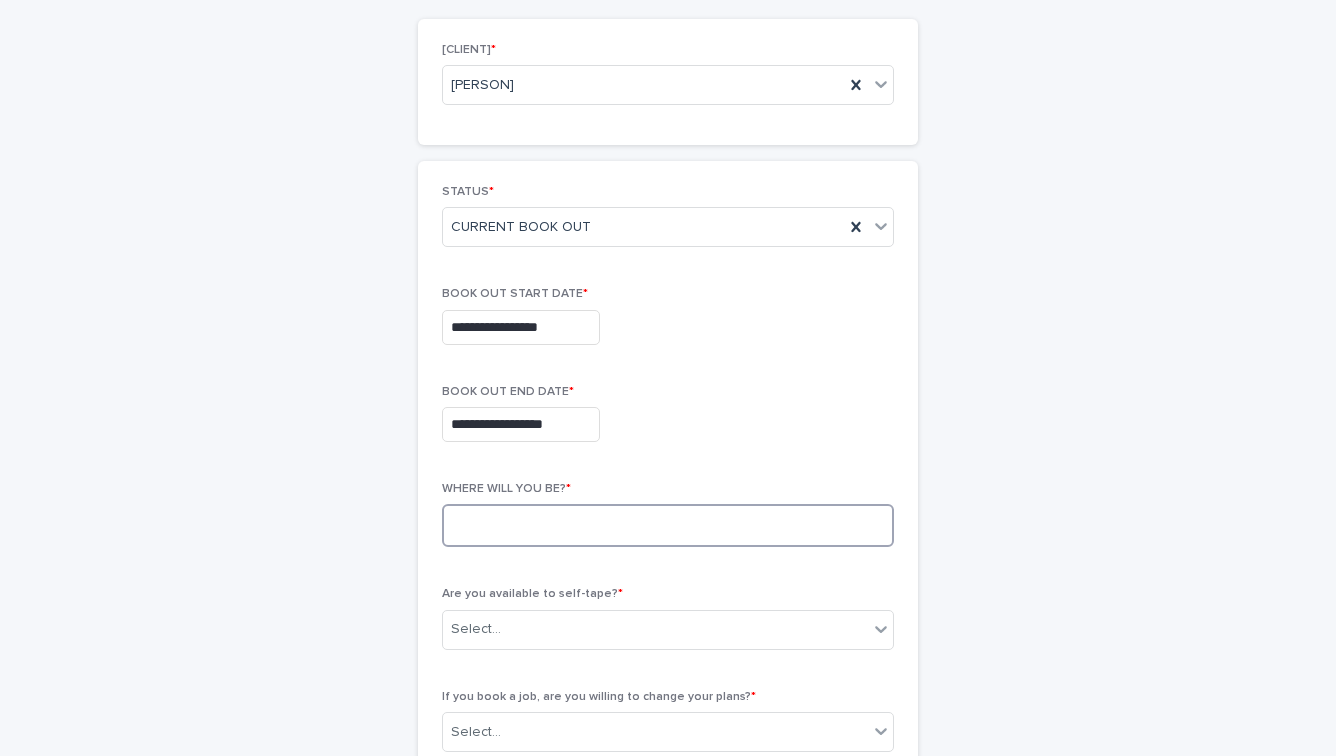 click at bounding box center [668, 525] 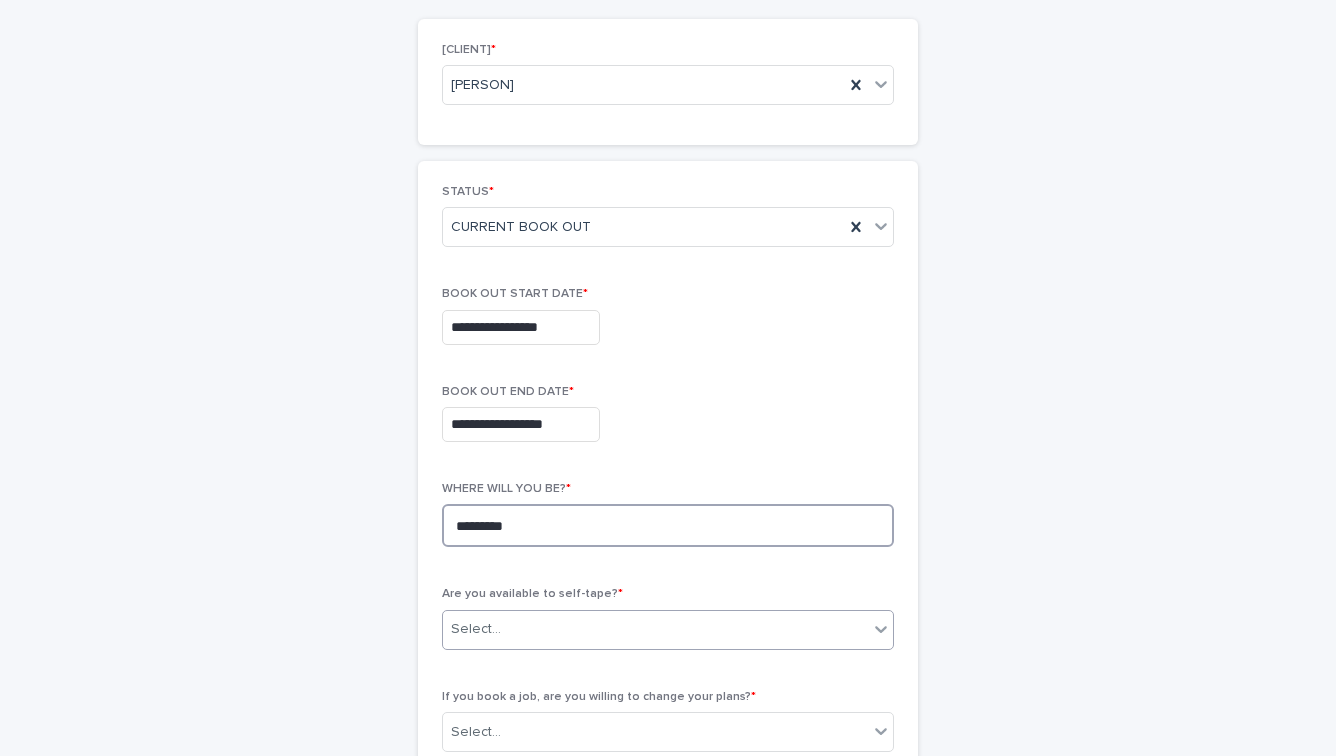 type on "*********" 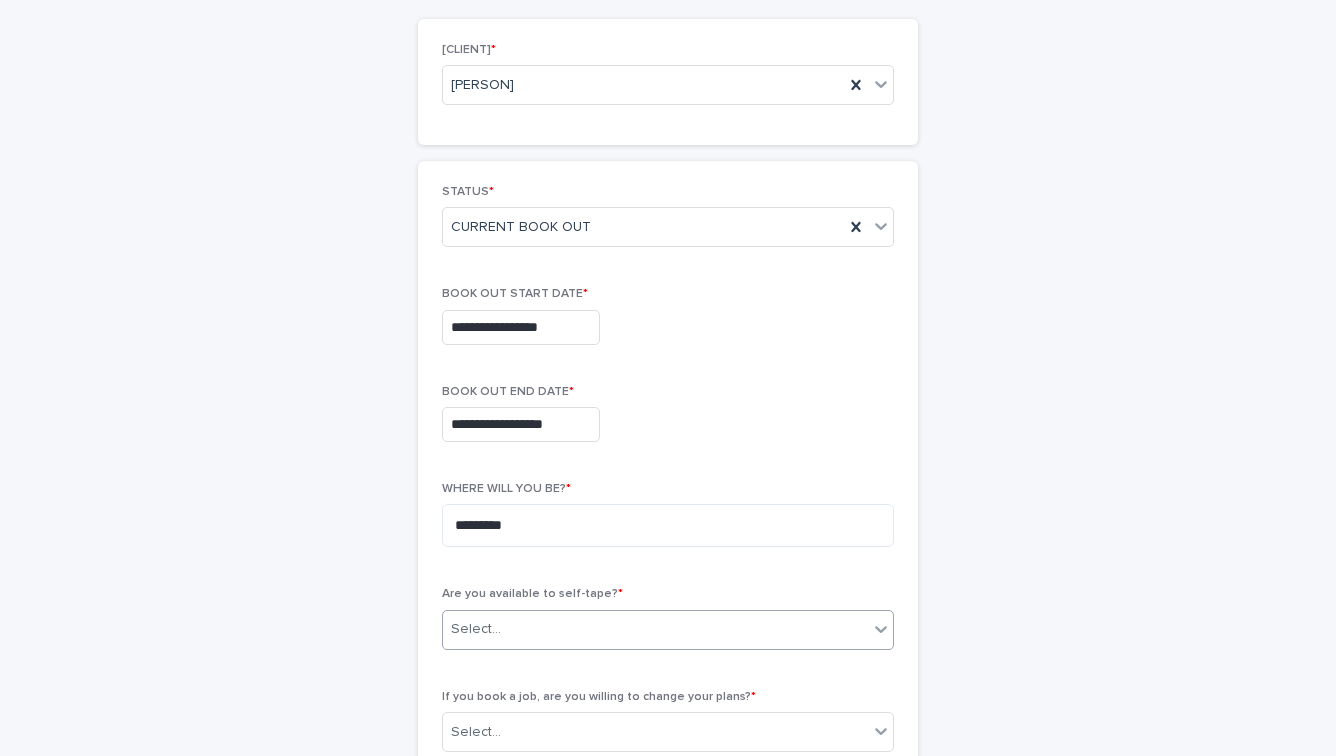 click on "Select..." at bounding box center [655, 629] 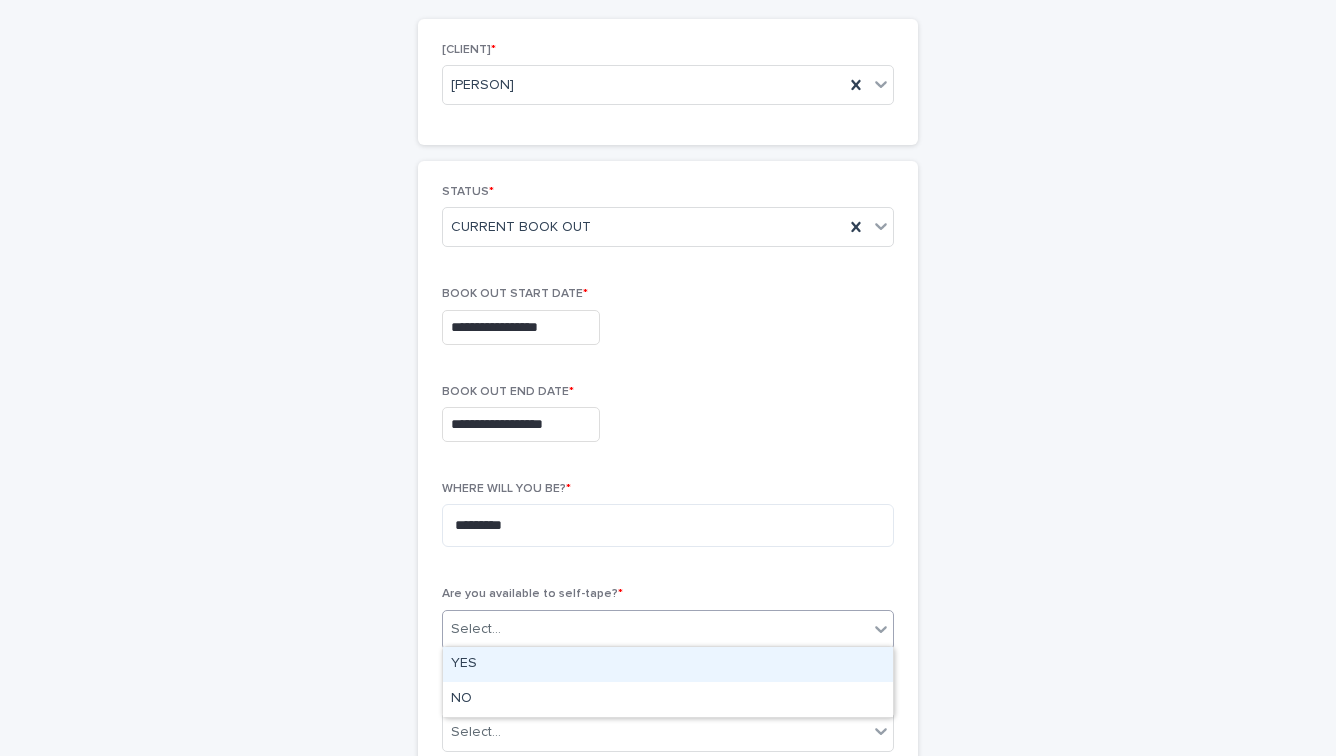 click on "YES" at bounding box center [668, 664] 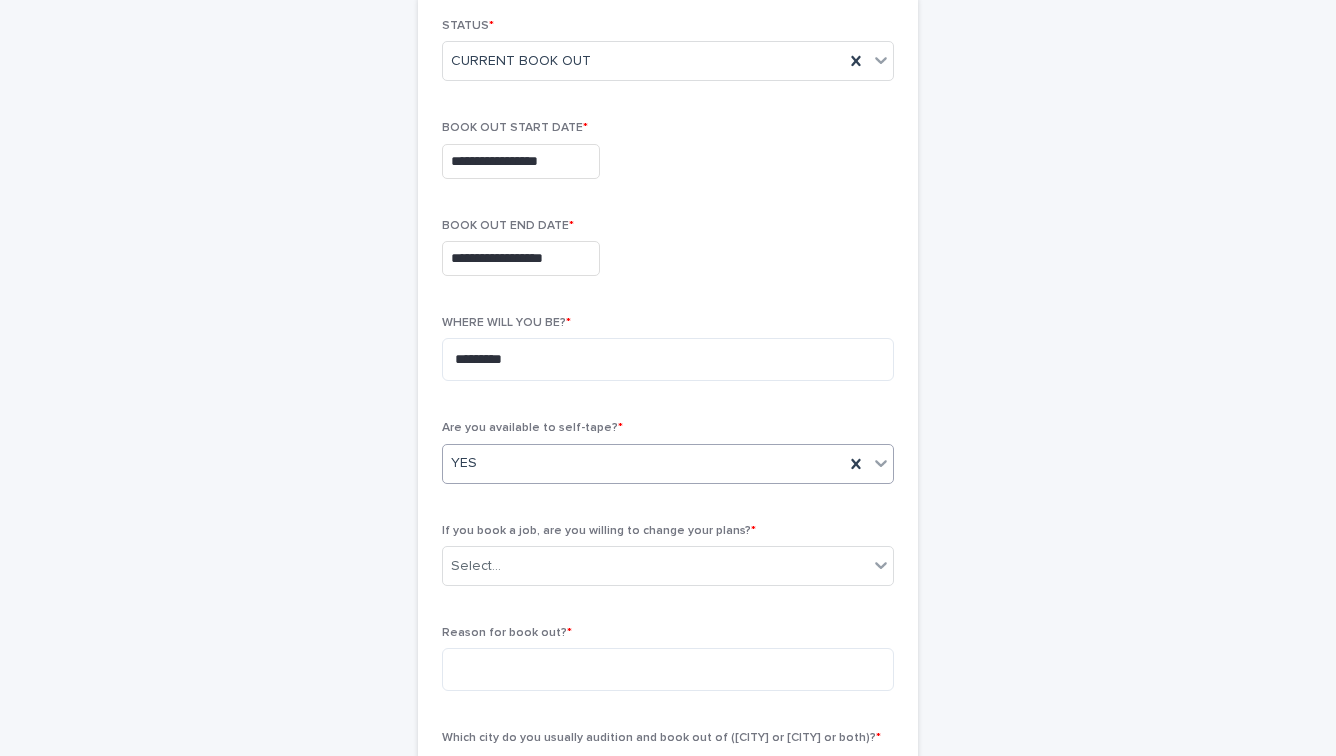 scroll, scrollTop: 341, scrollLeft: 0, axis: vertical 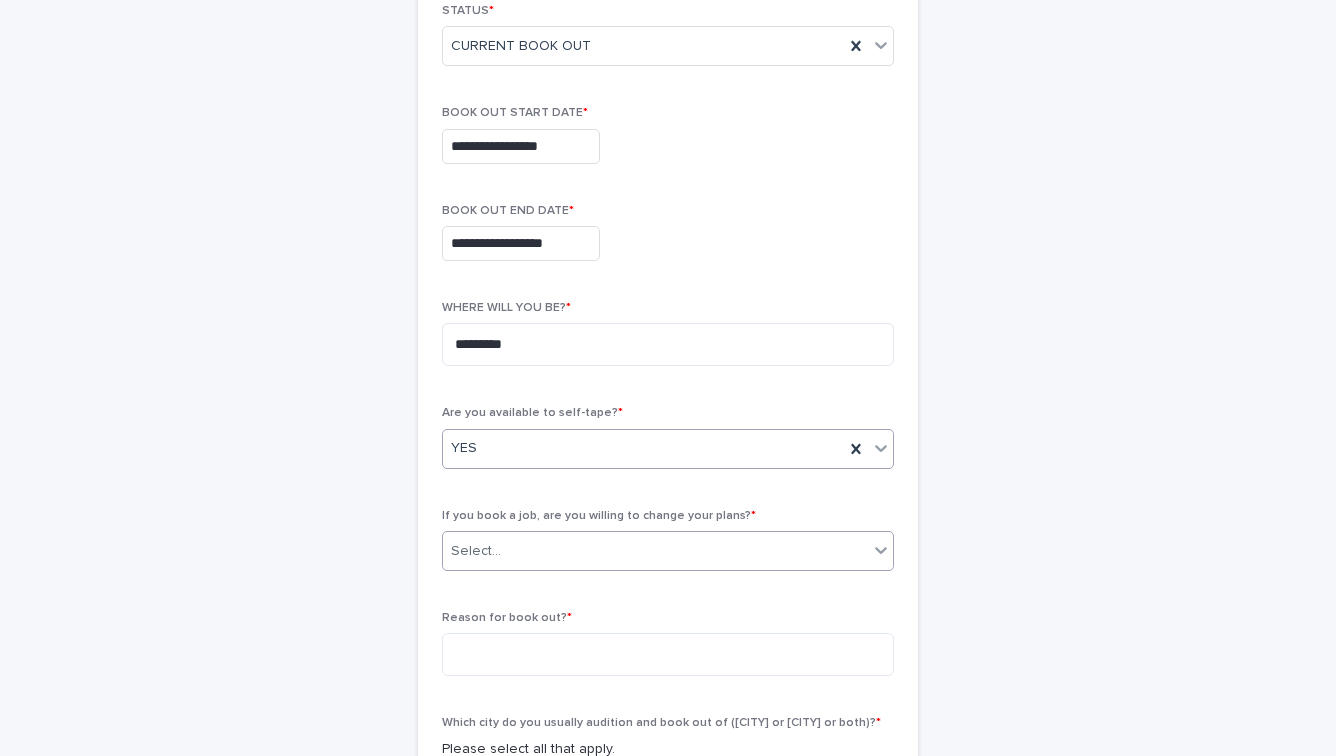 click on "Select..." at bounding box center [655, 551] 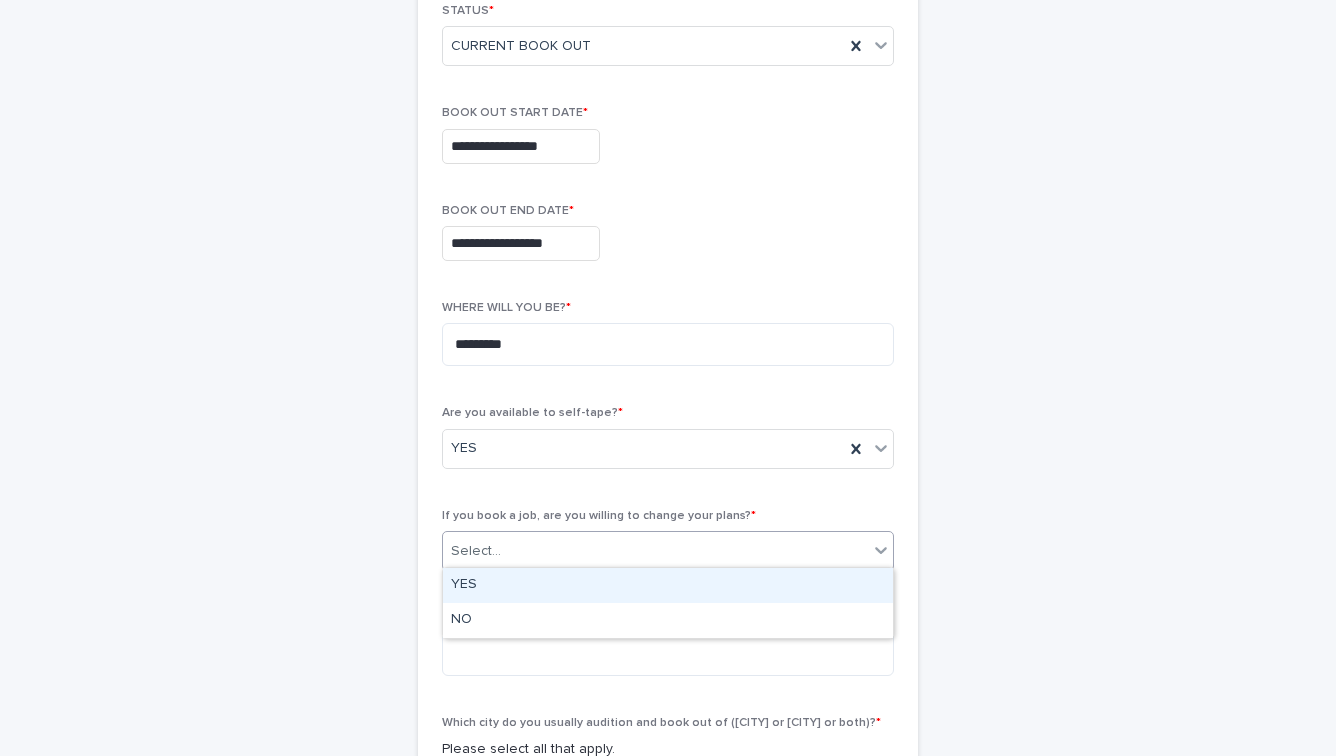 click on "YES" at bounding box center (668, 585) 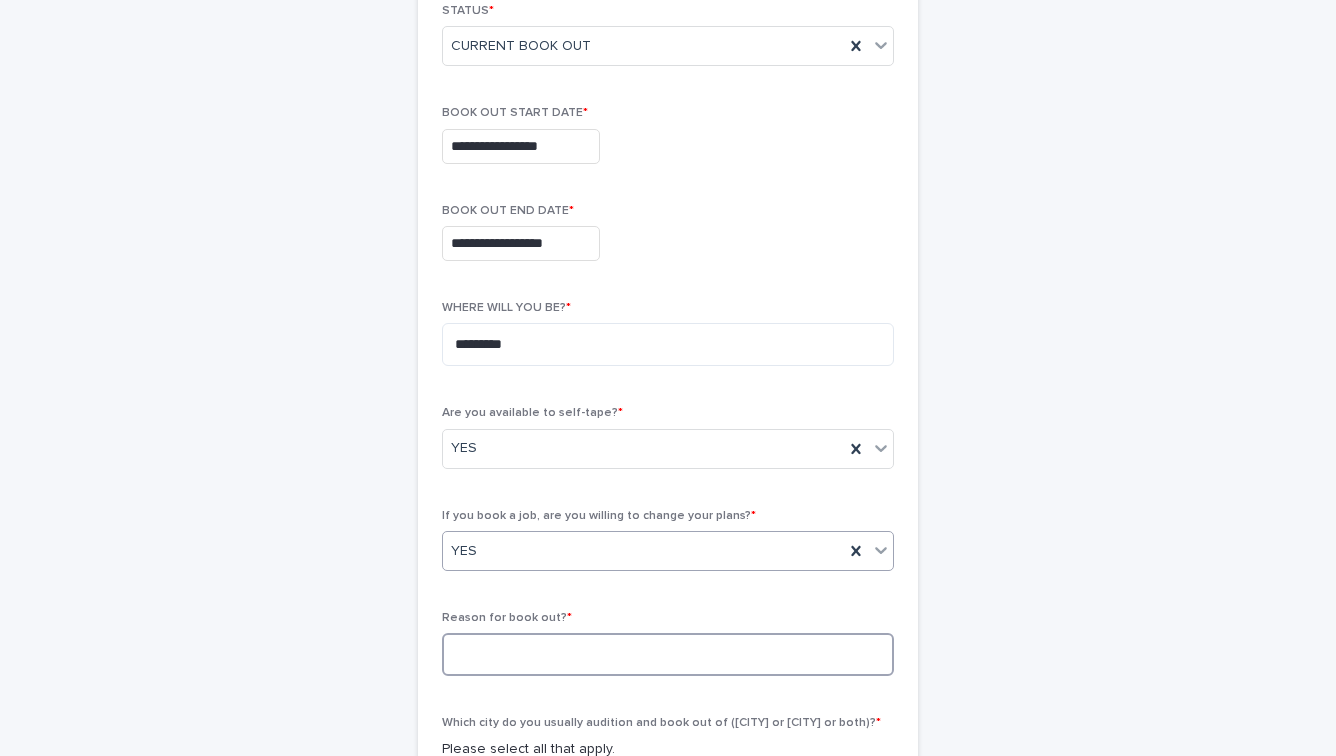 click at bounding box center (668, 654) 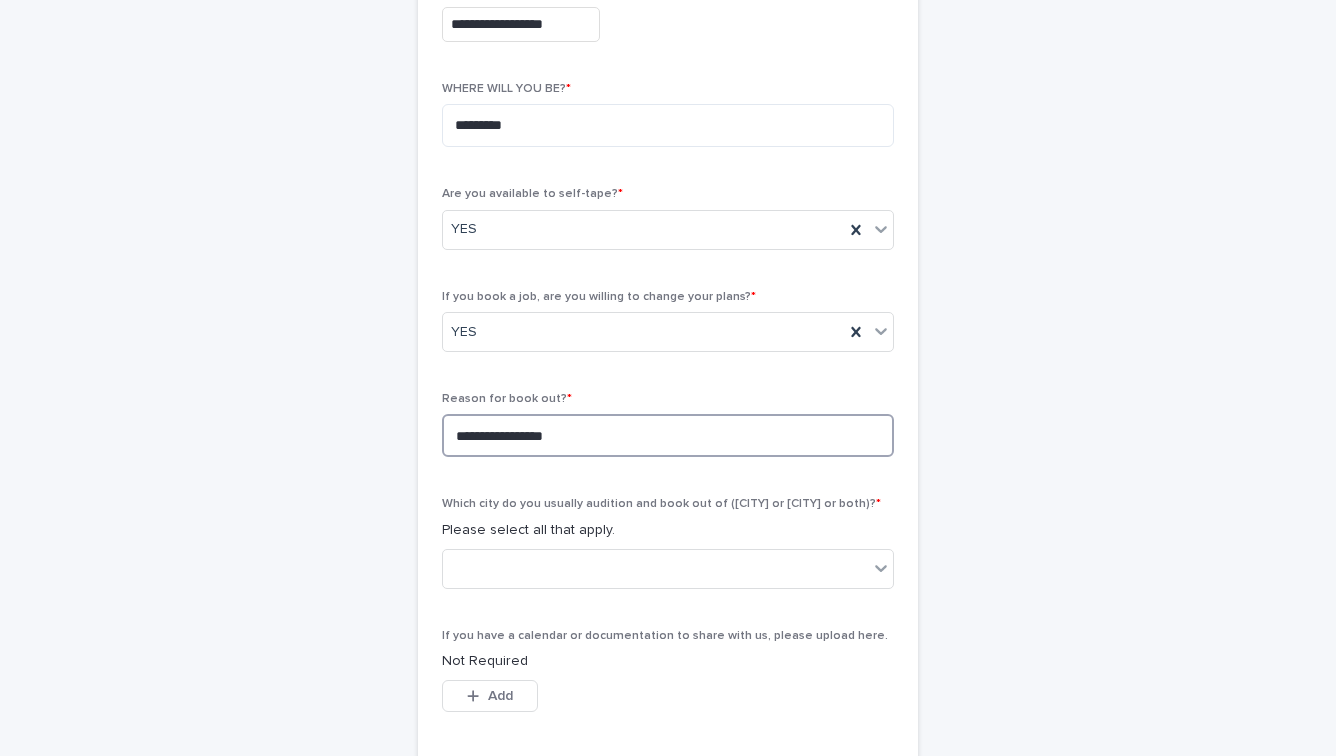 scroll, scrollTop: 597, scrollLeft: 0, axis: vertical 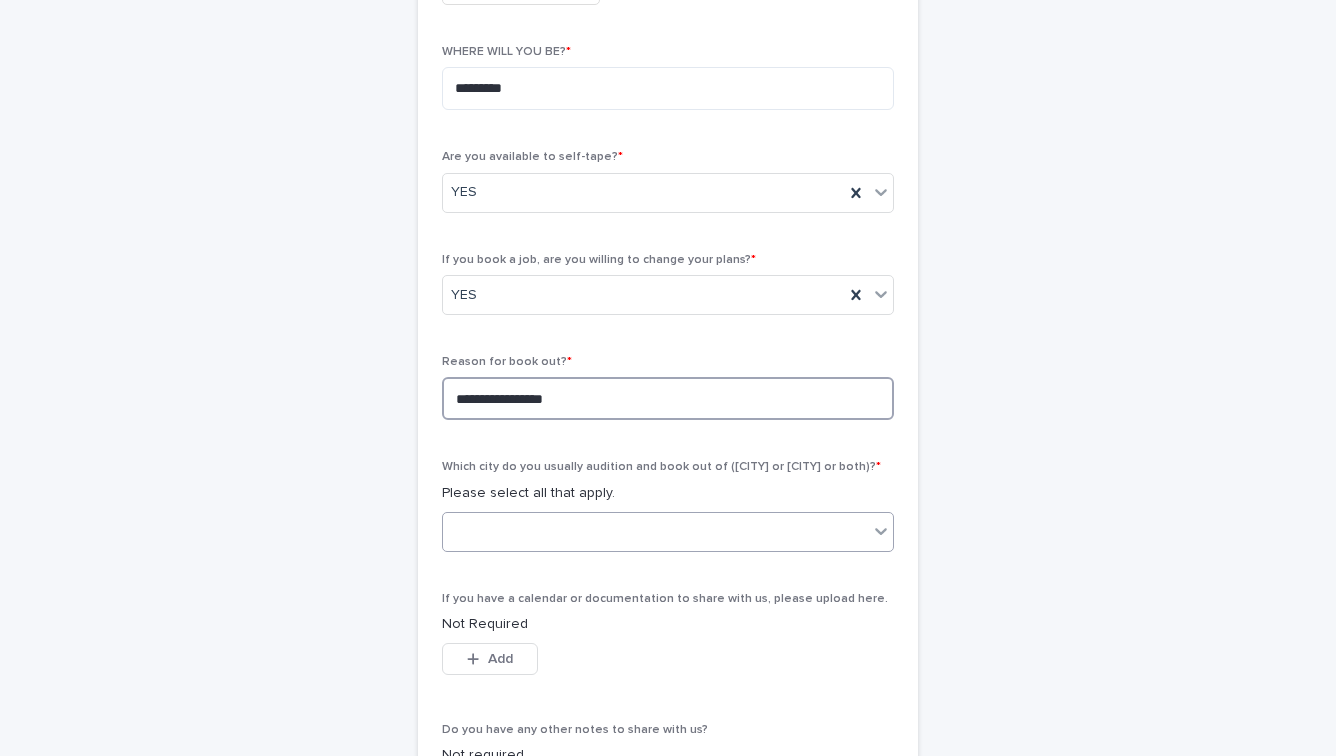 type on "**********" 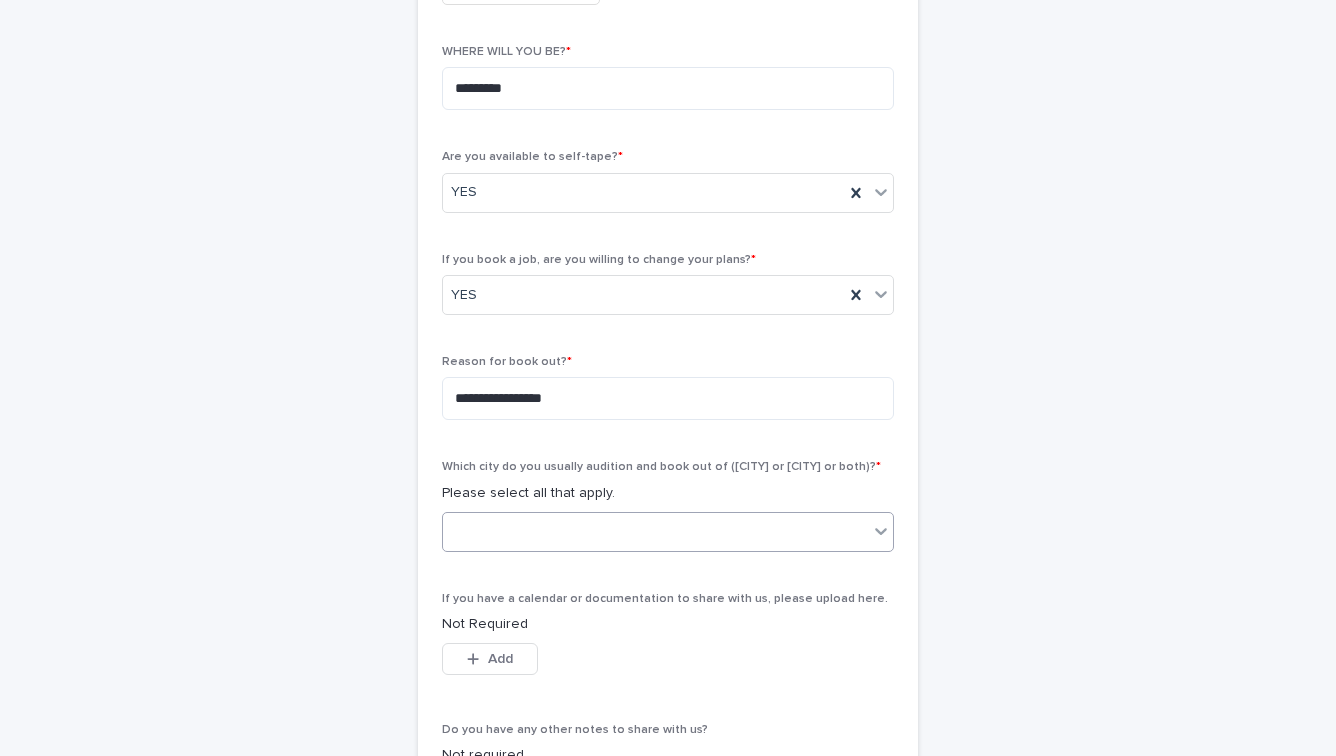 click at bounding box center [655, 531] 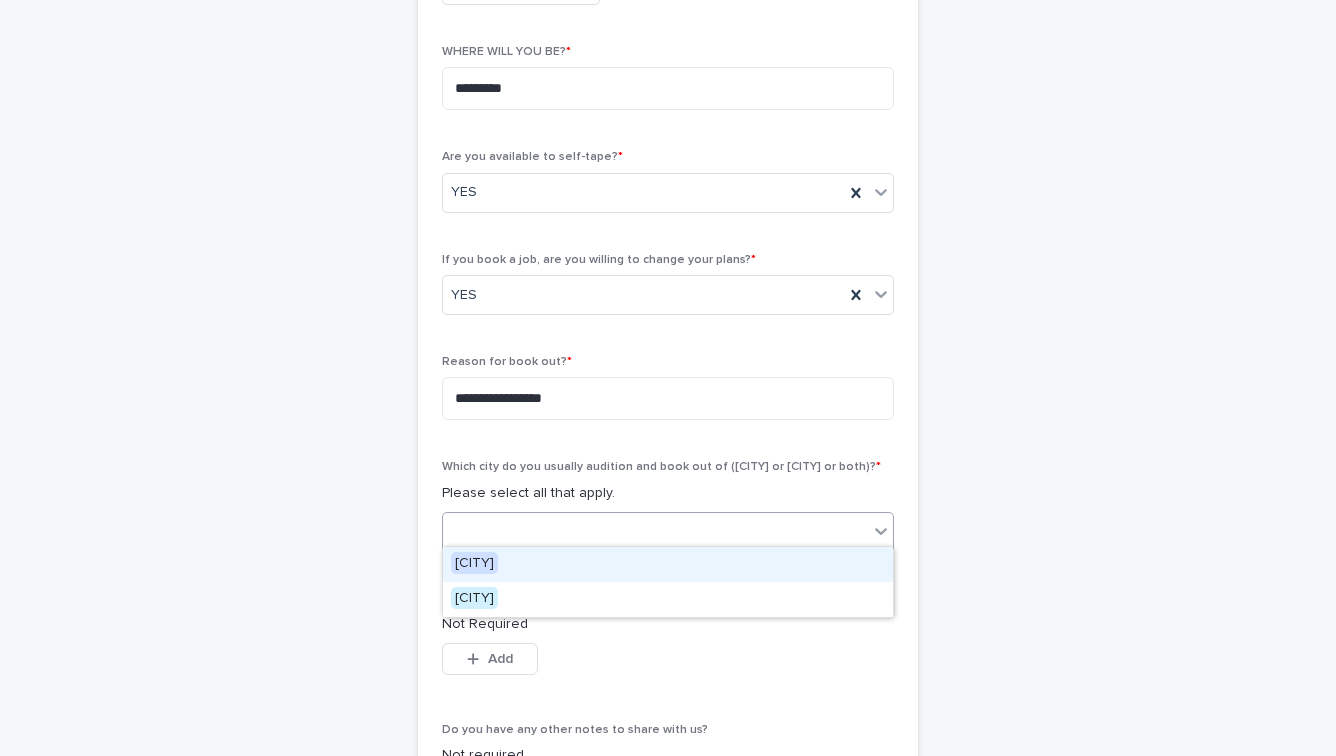scroll, scrollTop: 594, scrollLeft: 0, axis: vertical 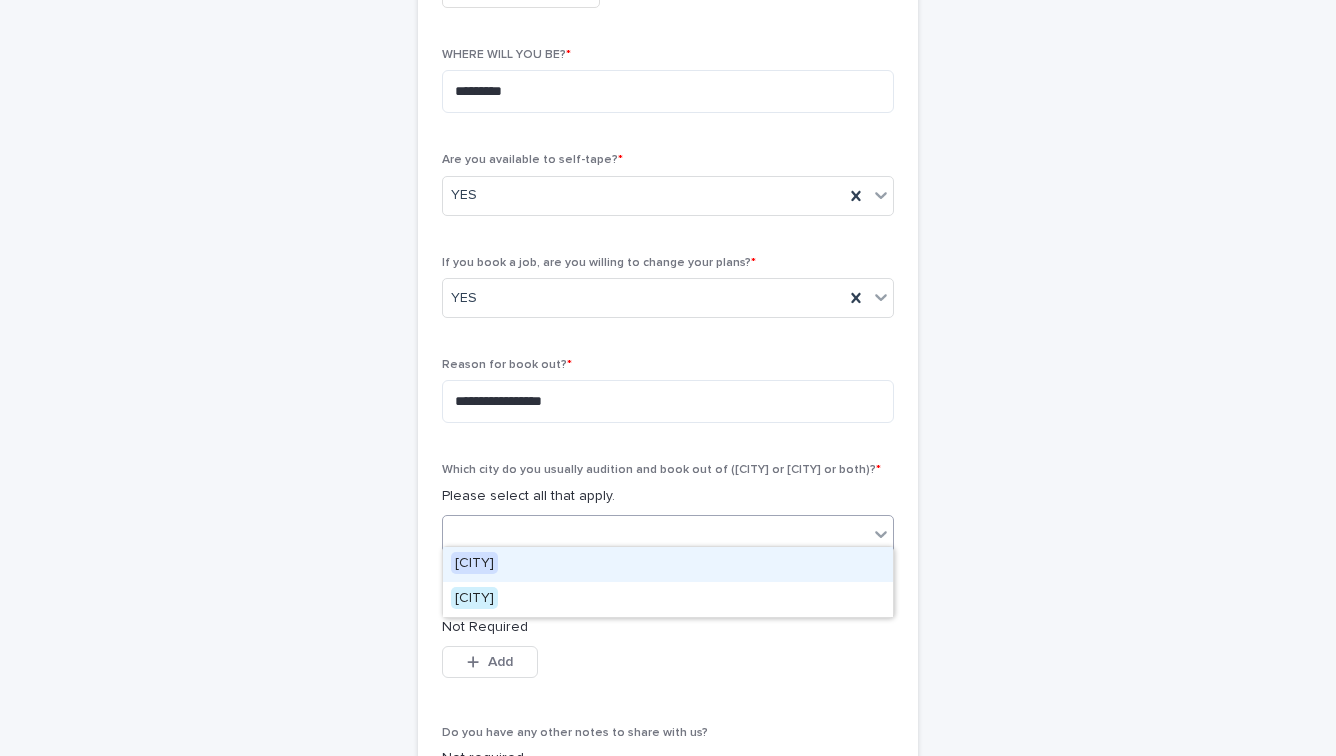 click on "[CITY]" at bounding box center (474, 563) 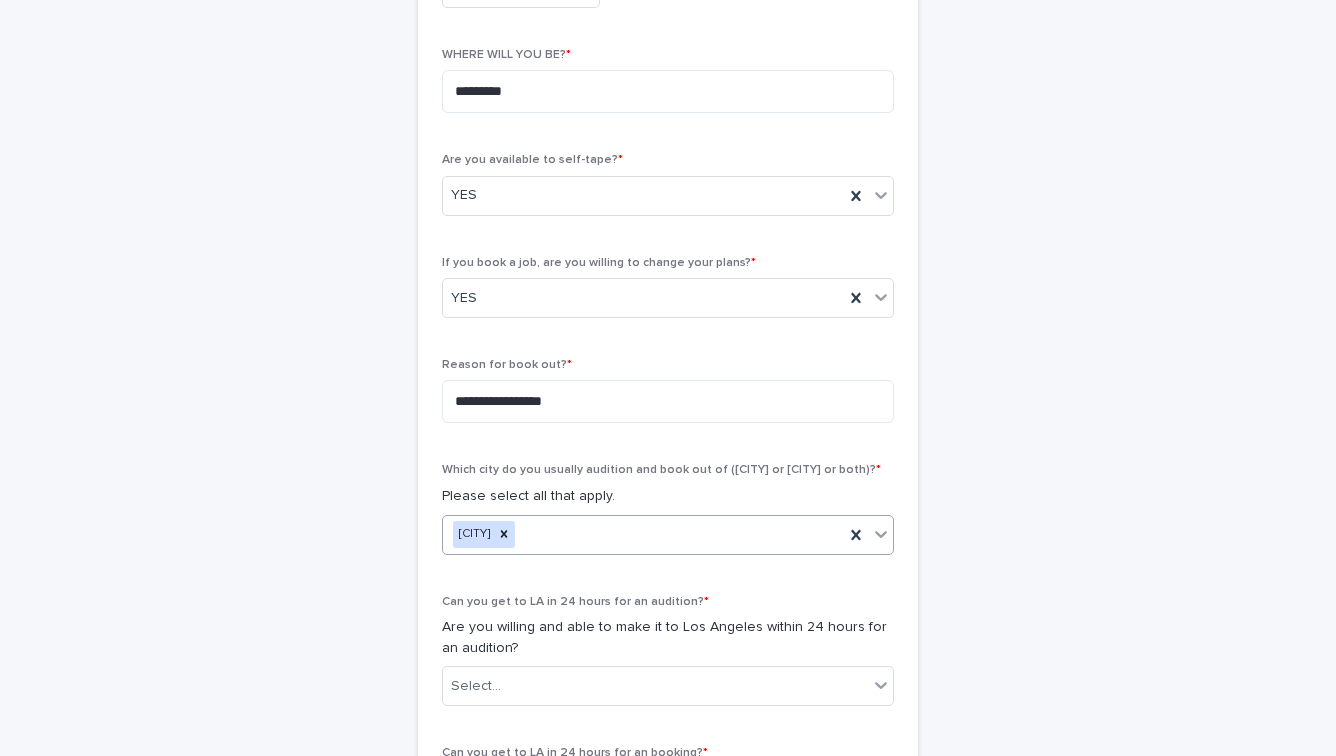 click on "[CITY]" at bounding box center [643, 534] 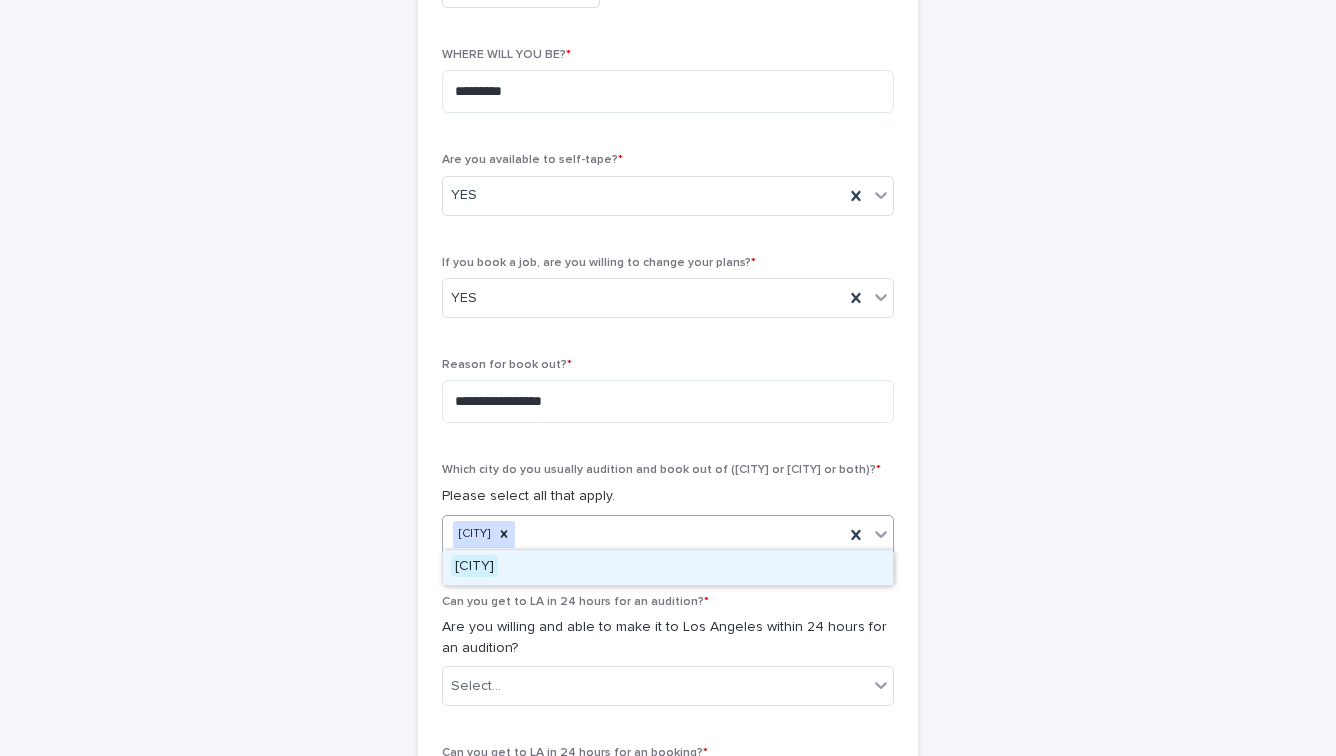 click on "[CITY]" at bounding box center (668, 567) 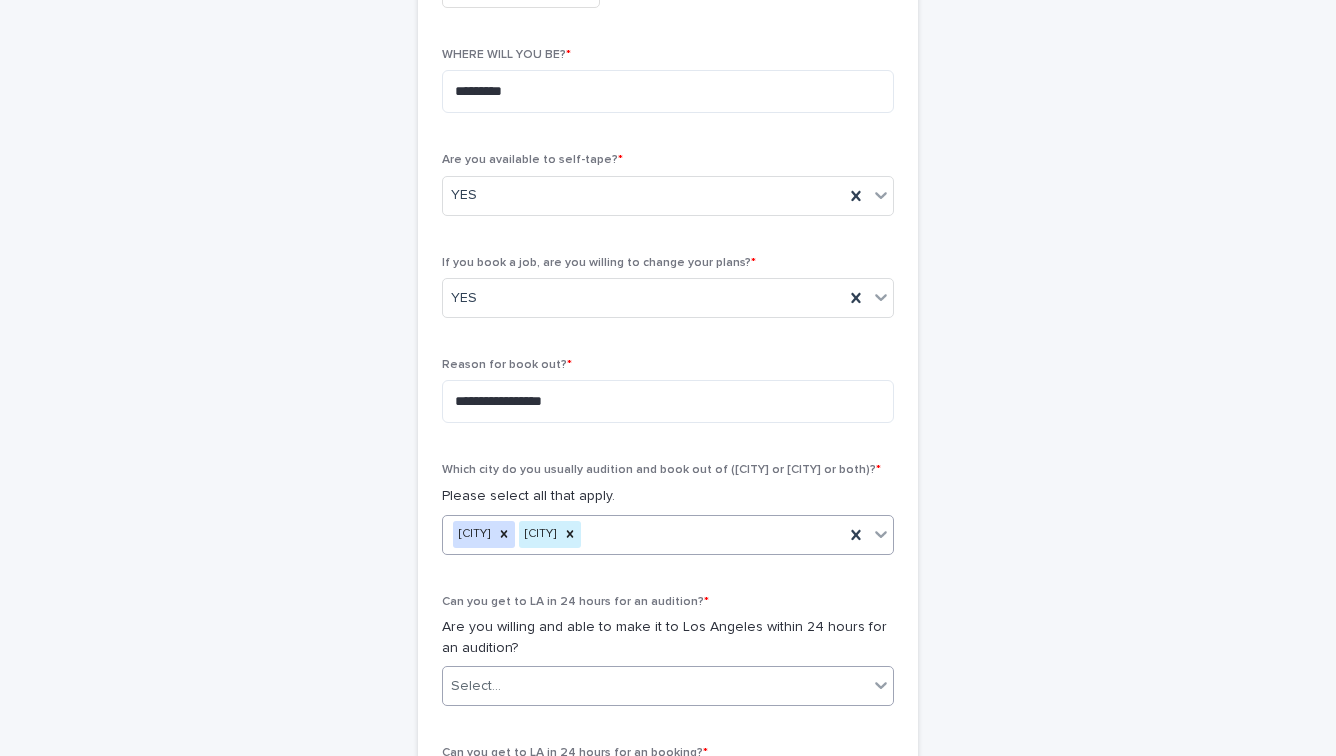 click on "Select..." at bounding box center (655, 686) 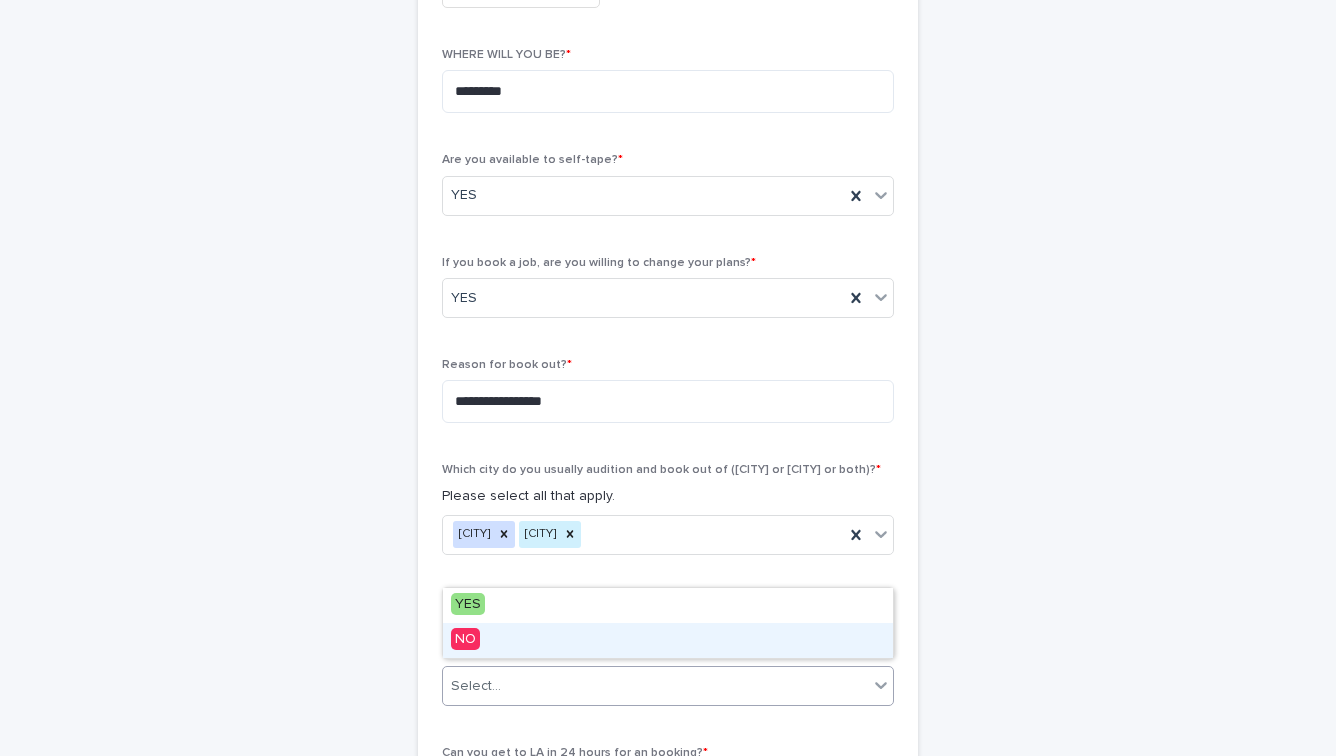click on "NO" at bounding box center (668, 640) 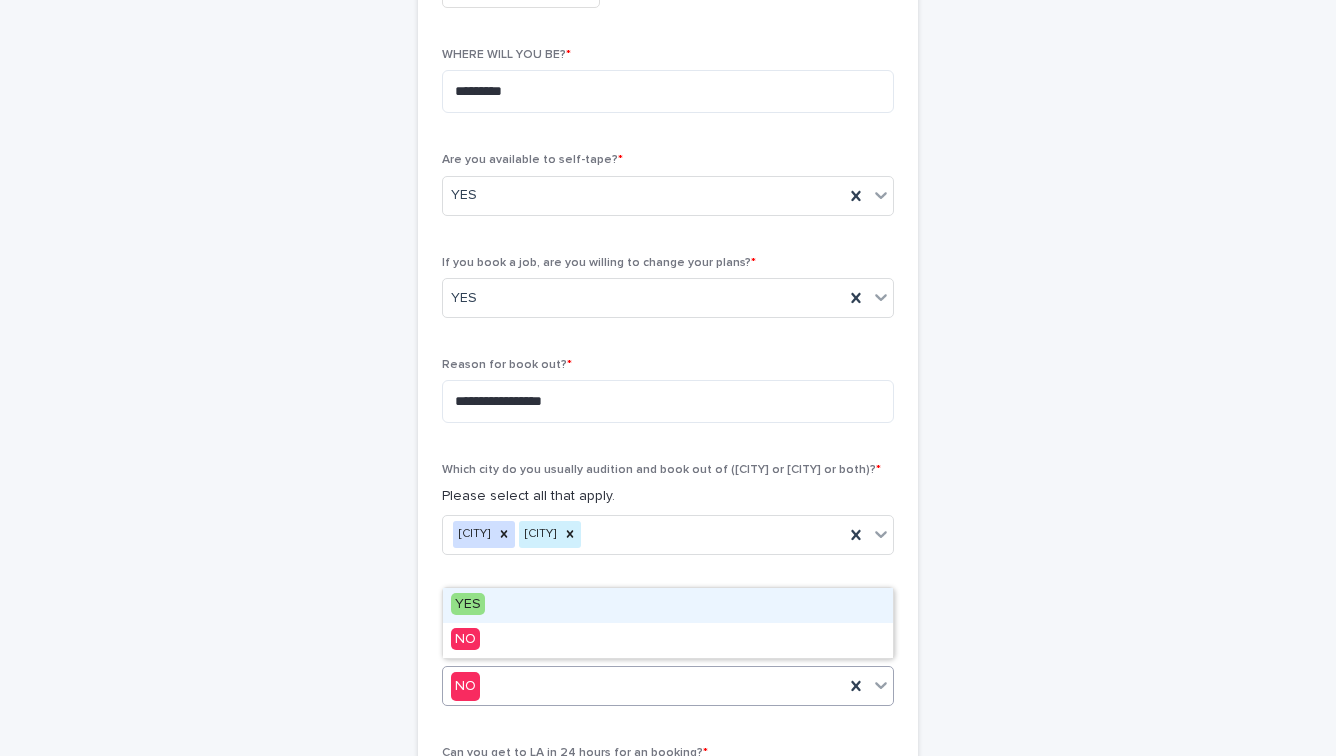 click on "NO" at bounding box center (643, 686) 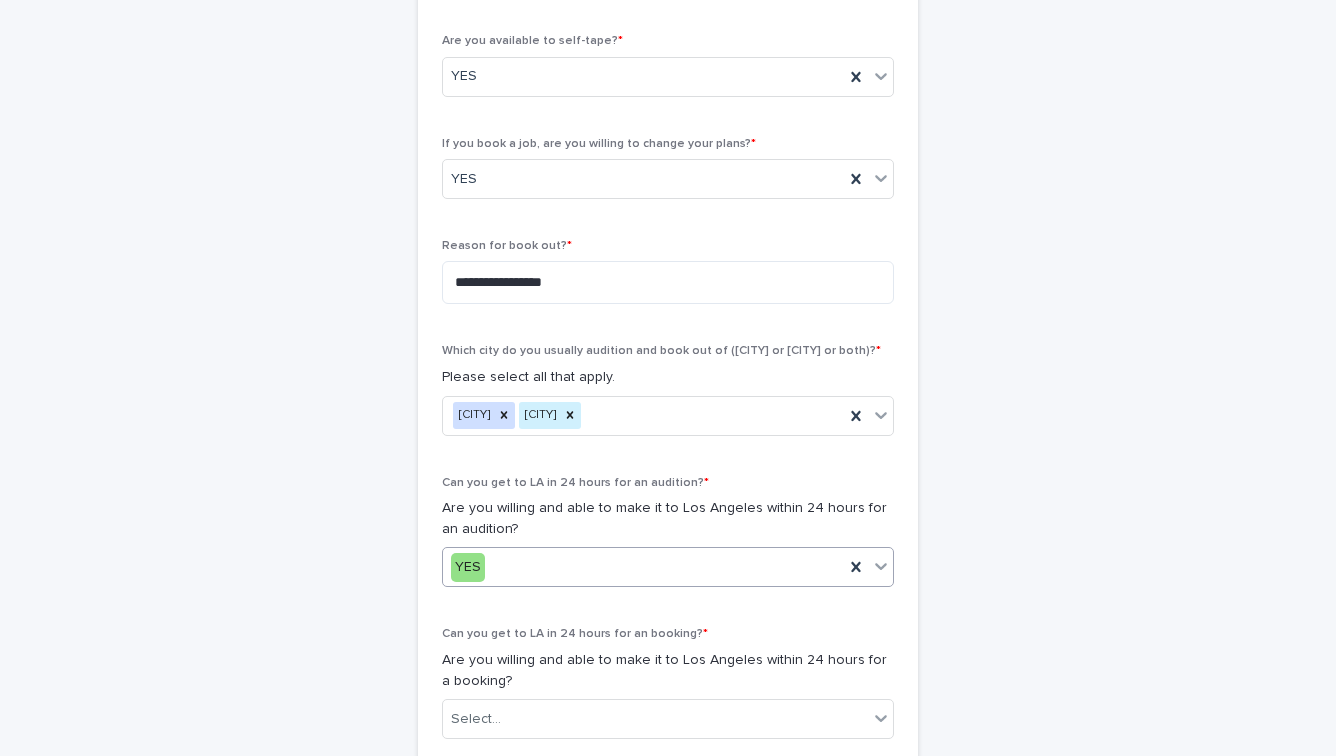 scroll, scrollTop: 824, scrollLeft: 0, axis: vertical 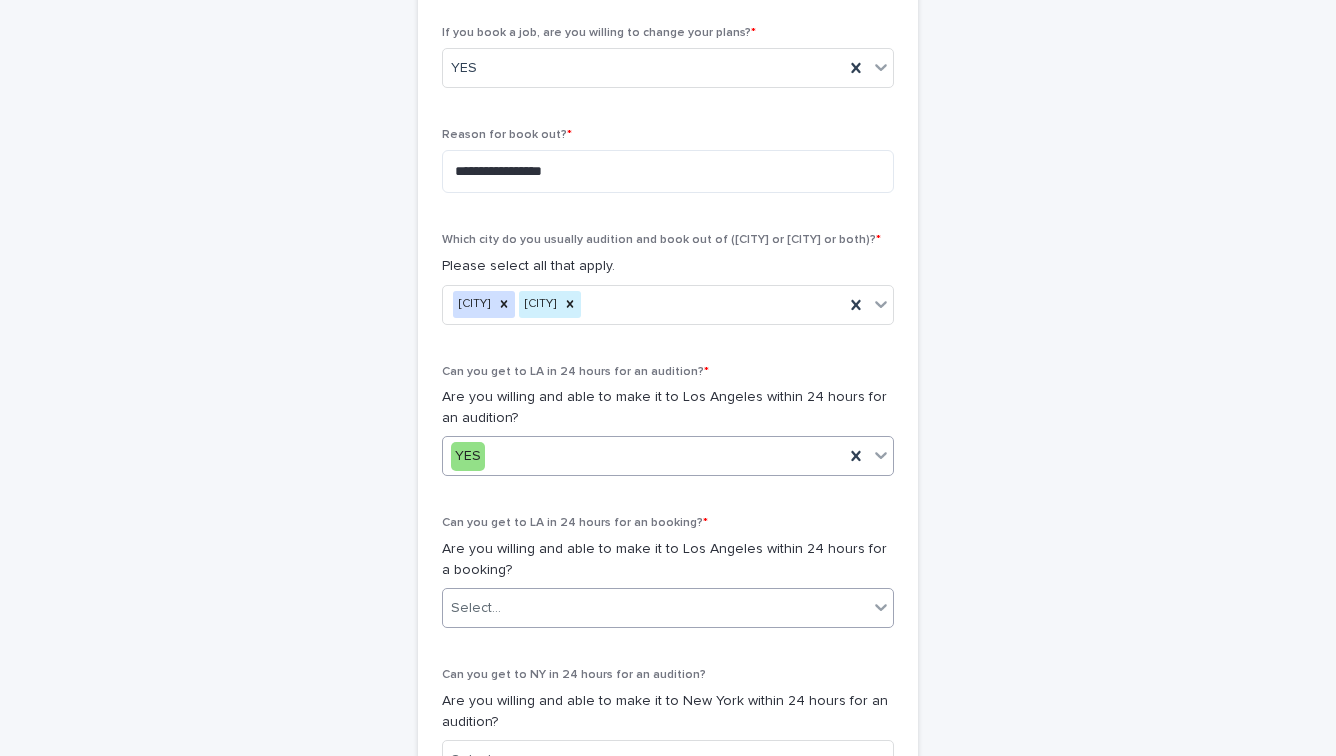 click on "Select..." at bounding box center (655, 608) 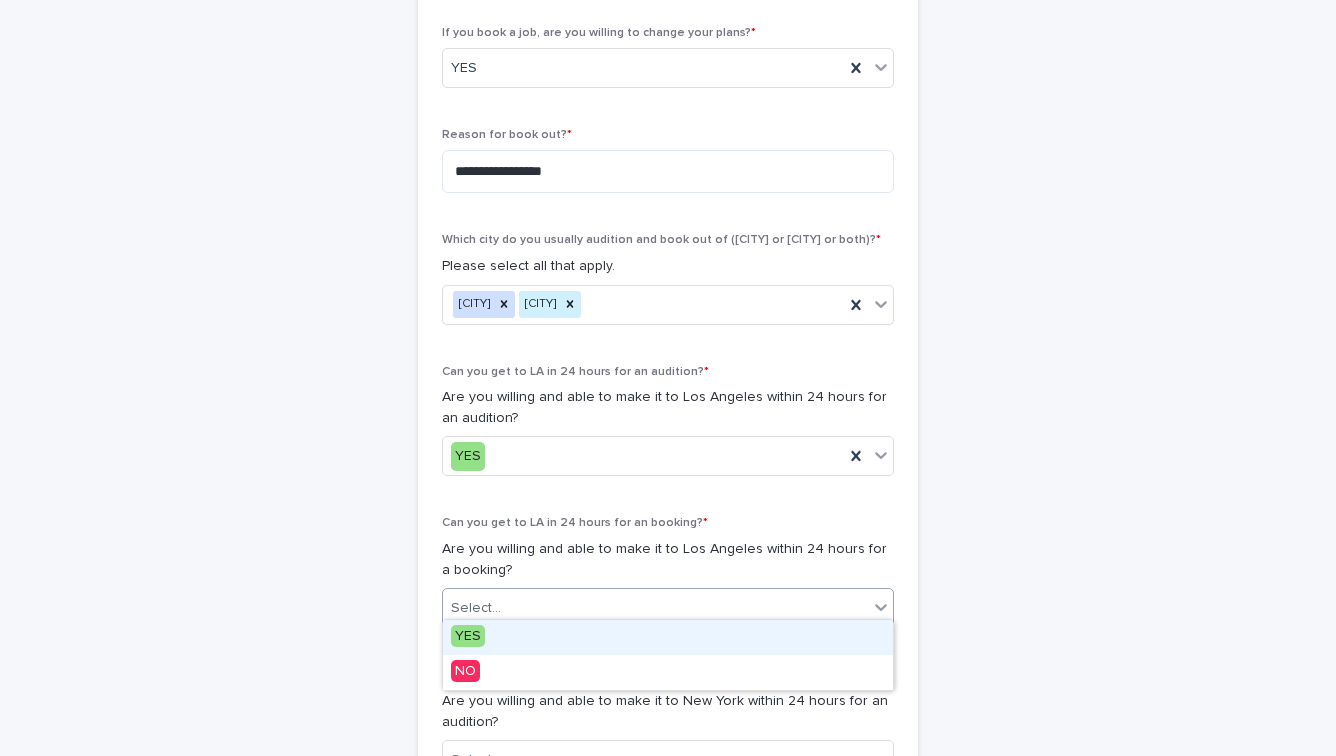 click on "YES" at bounding box center [668, 637] 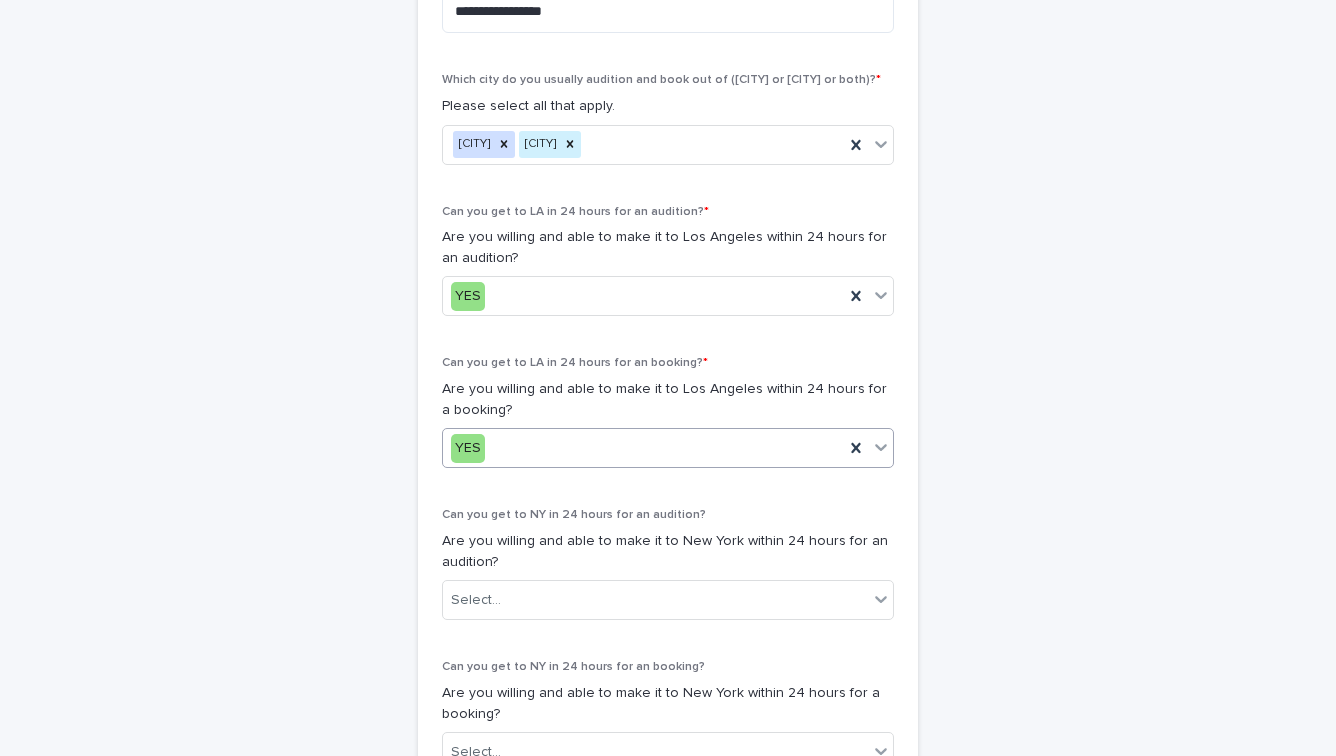 scroll, scrollTop: 996, scrollLeft: 0, axis: vertical 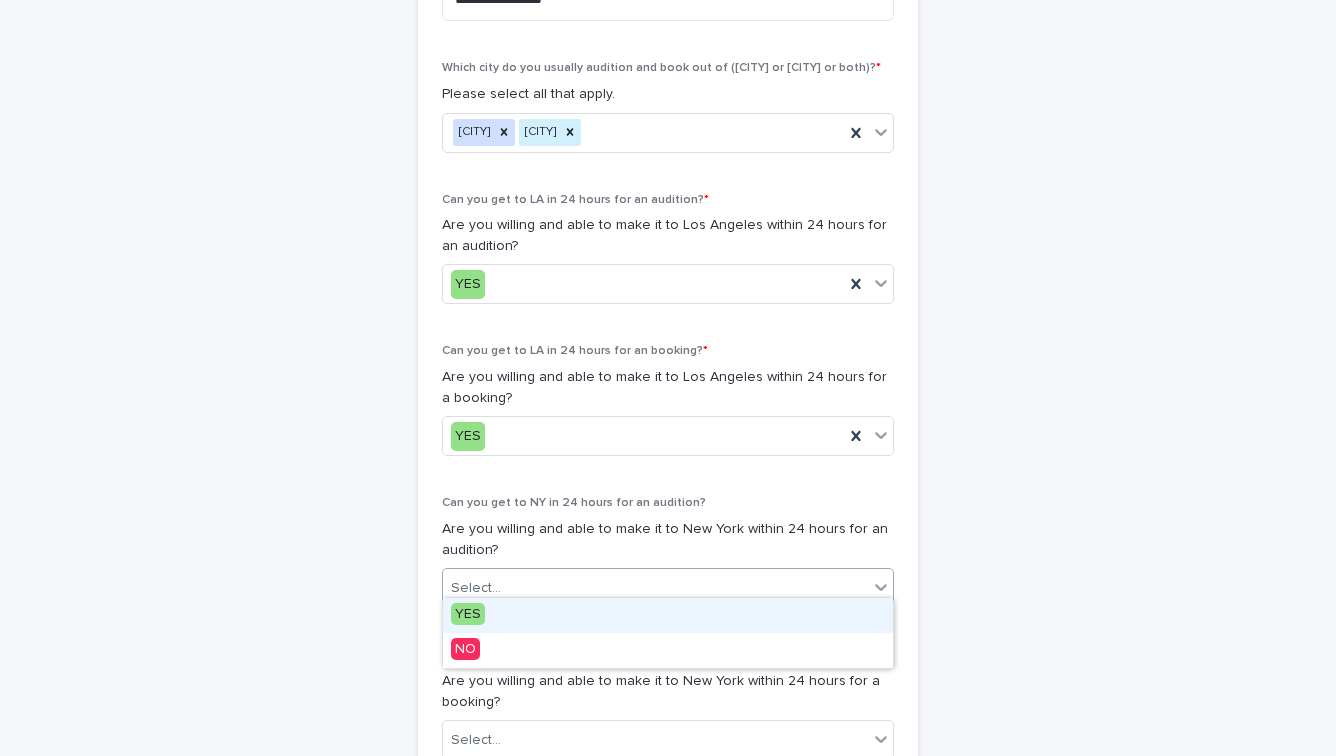click on "Select..." at bounding box center (655, 588) 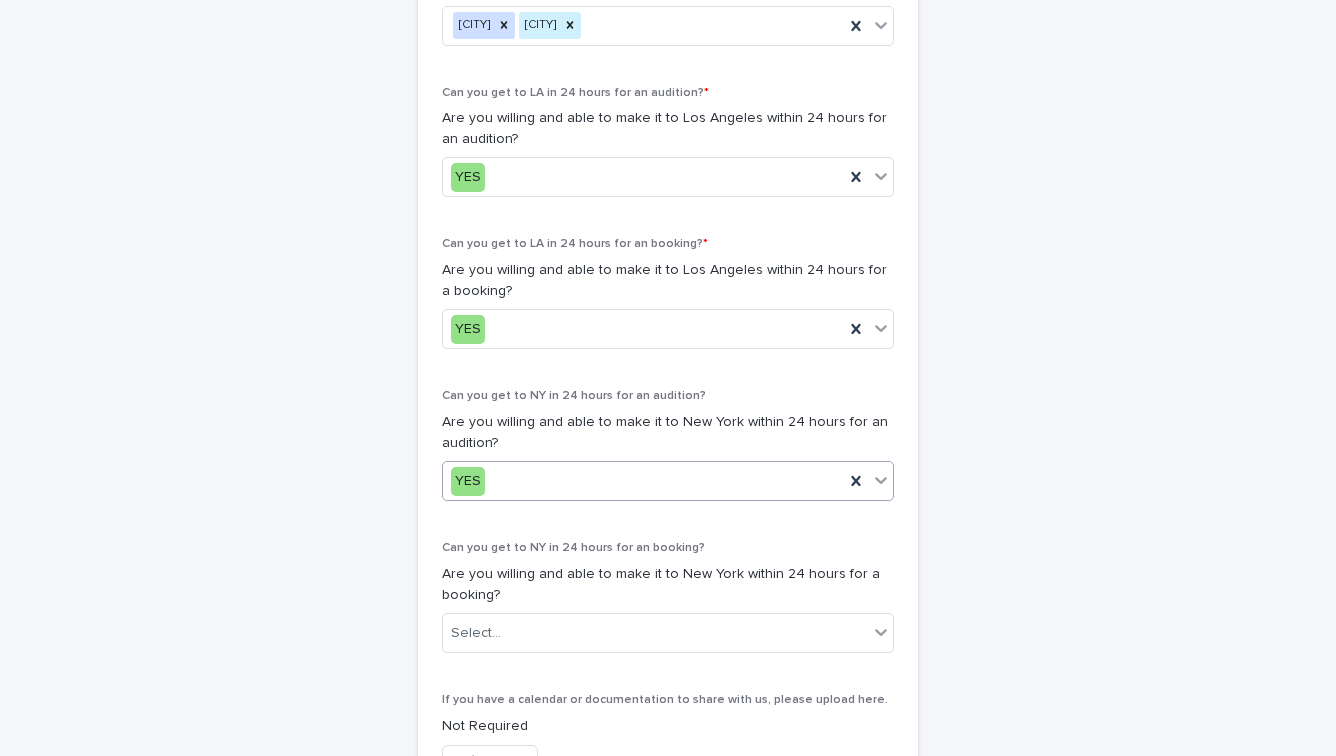 scroll, scrollTop: 1173, scrollLeft: 0, axis: vertical 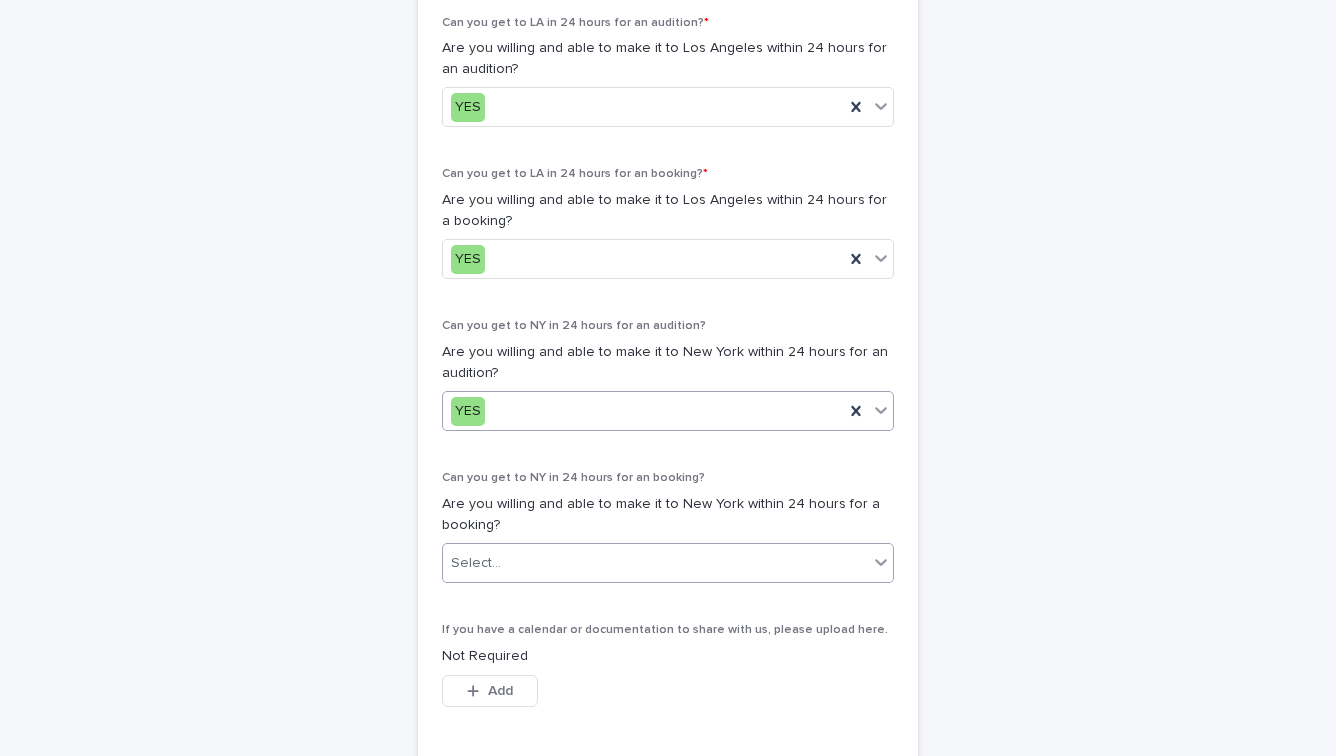 click on "Select..." at bounding box center [655, 563] 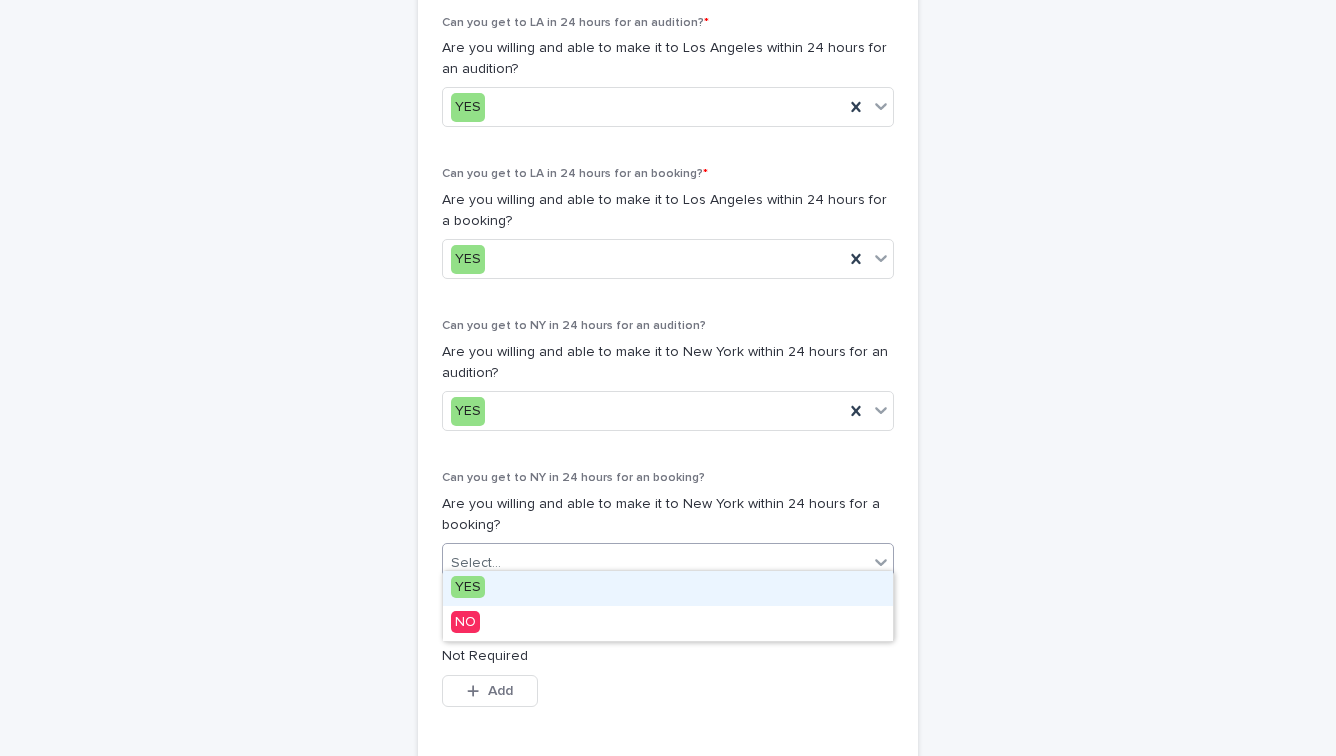 click on "YES" at bounding box center [668, 588] 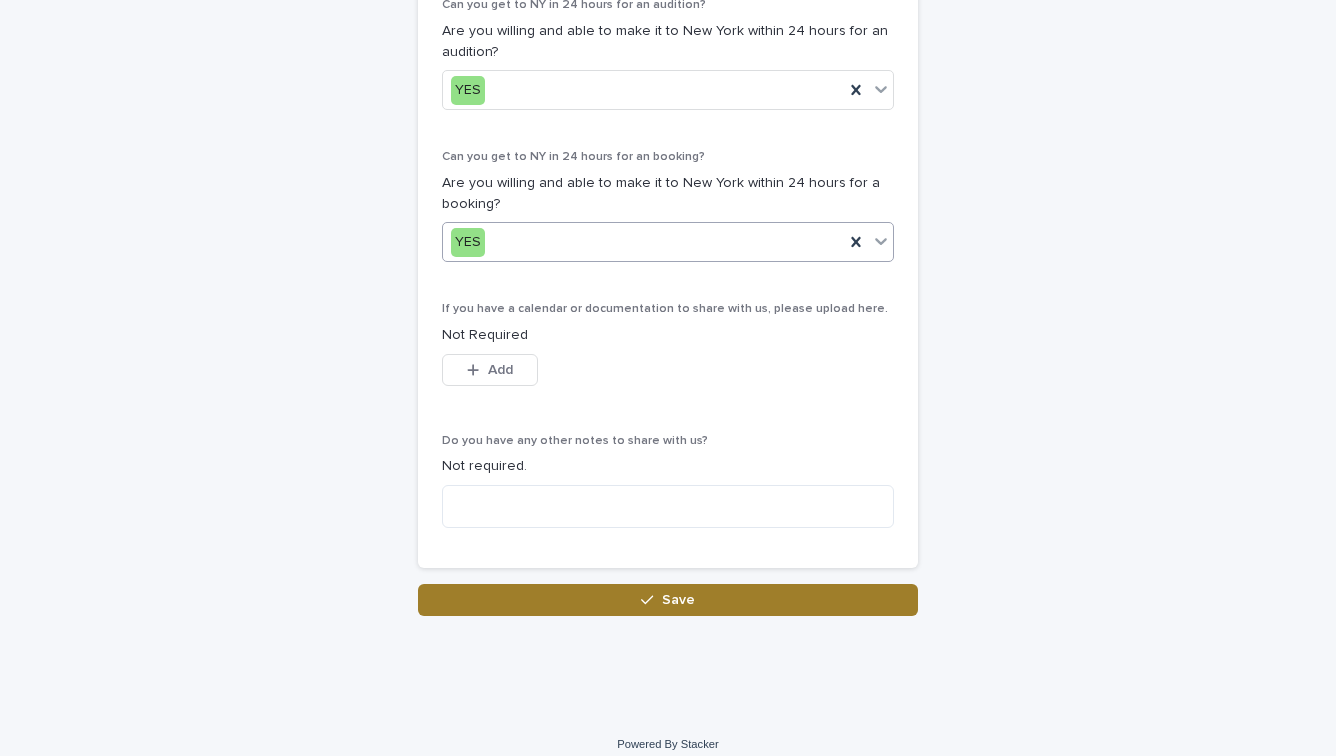 click on "Save" at bounding box center (668, 600) 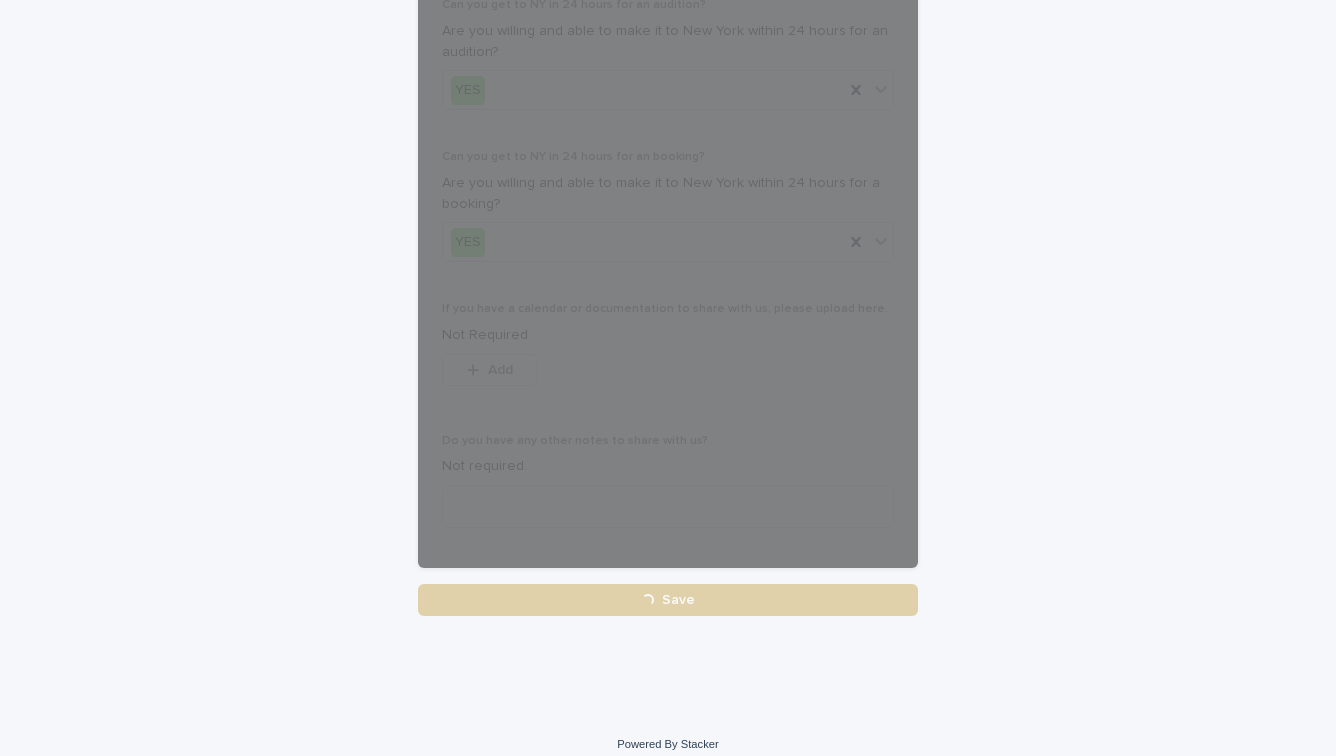 scroll, scrollTop: 1494, scrollLeft: 0, axis: vertical 